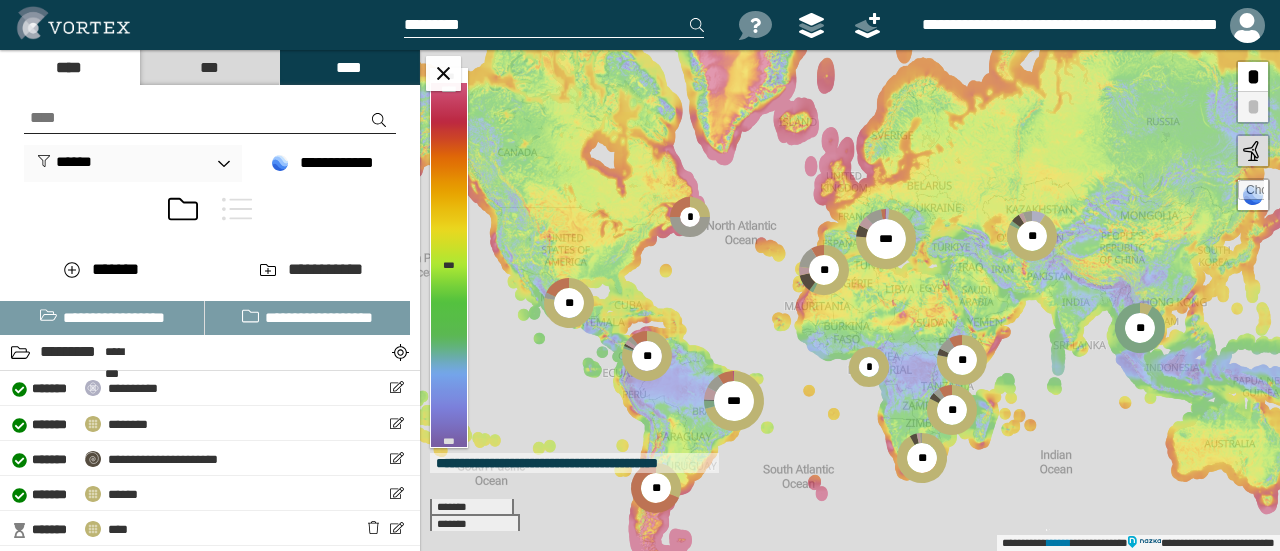 scroll, scrollTop: 0, scrollLeft: 0, axis: both 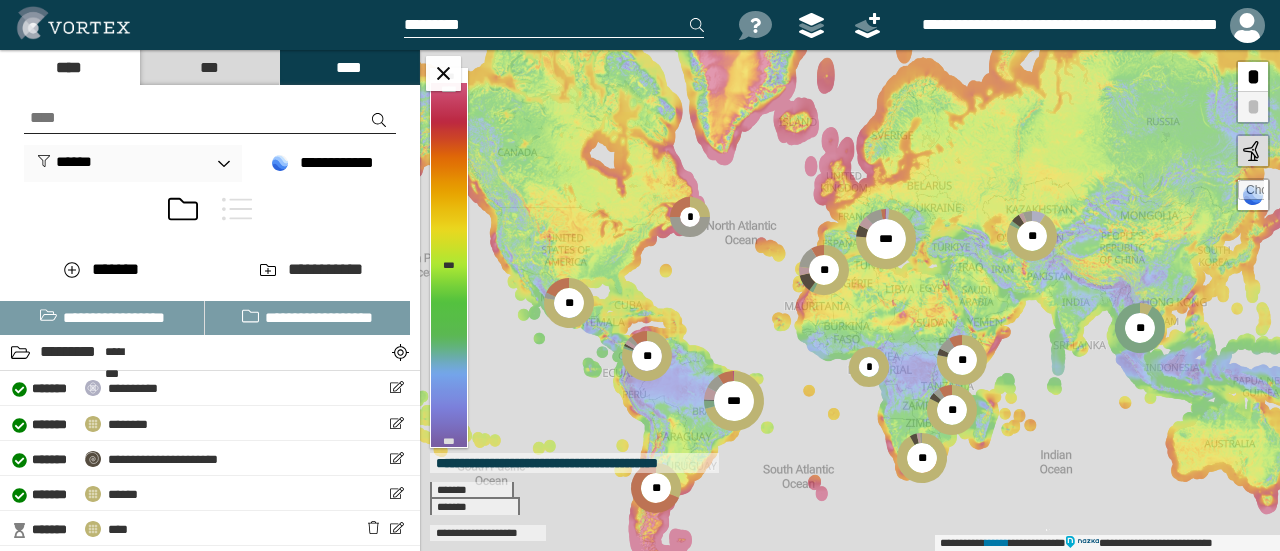 click at bounding box center (237, 209) 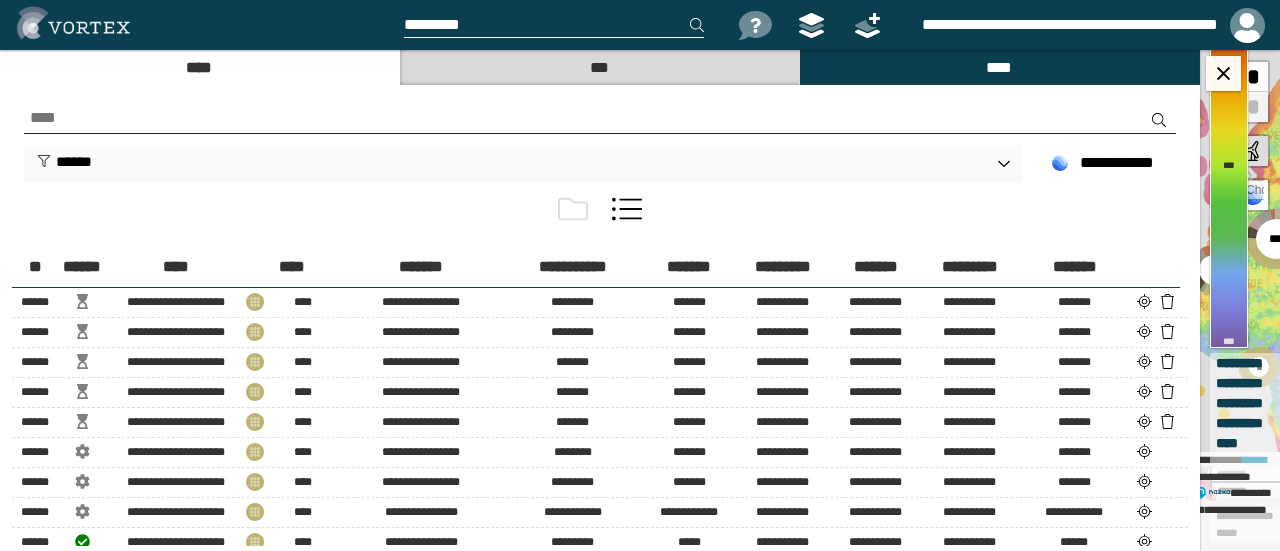 click at bounding box center [600, 213] 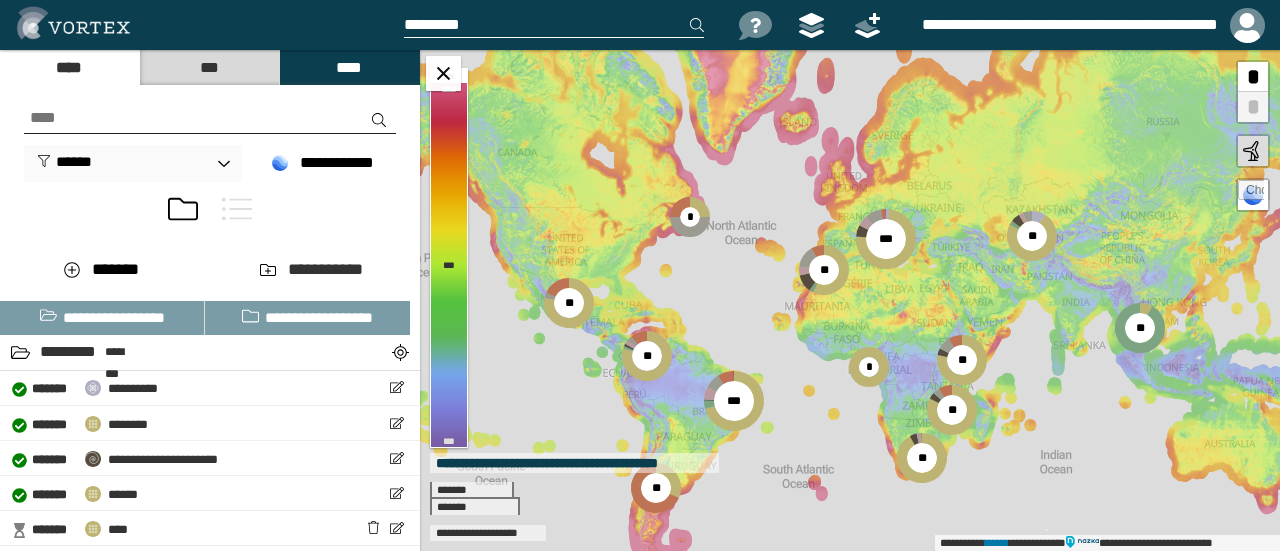 click at bounding box center [237, 209] 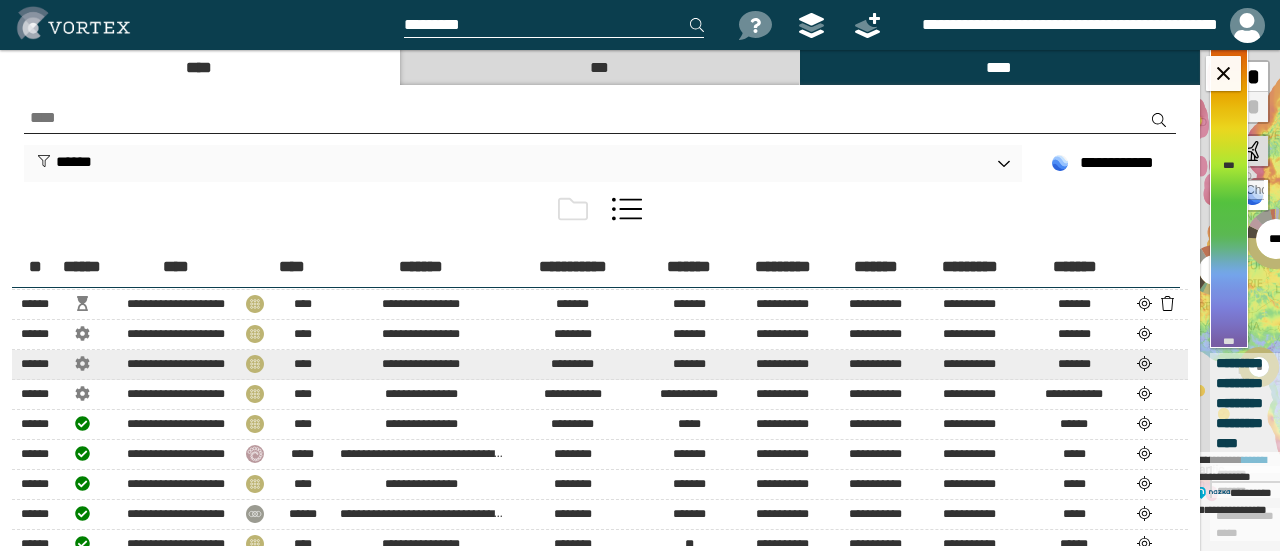 scroll, scrollTop: 52, scrollLeft: 0, axis: vertical 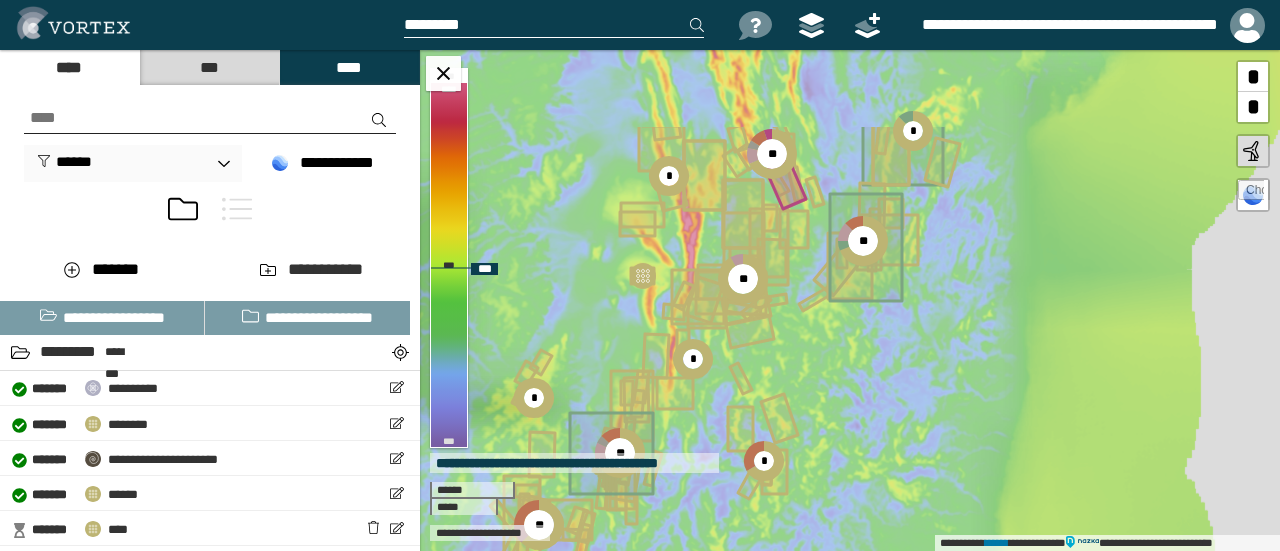 drag, startPoint x: 799, startPoint y: 189, endPoint x: 810, endPoint y: 316, distance: 127.47549 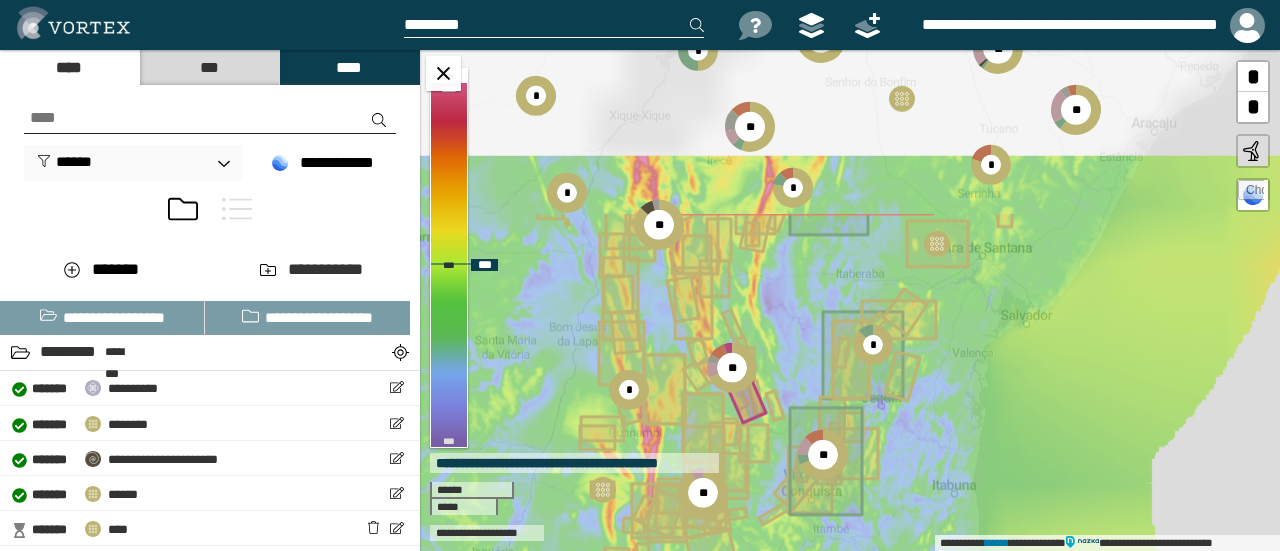 drag, startPoint x: 810, startPoint y: 315, endPoint x: 770, endPoint y: 529, distance: 217.70622 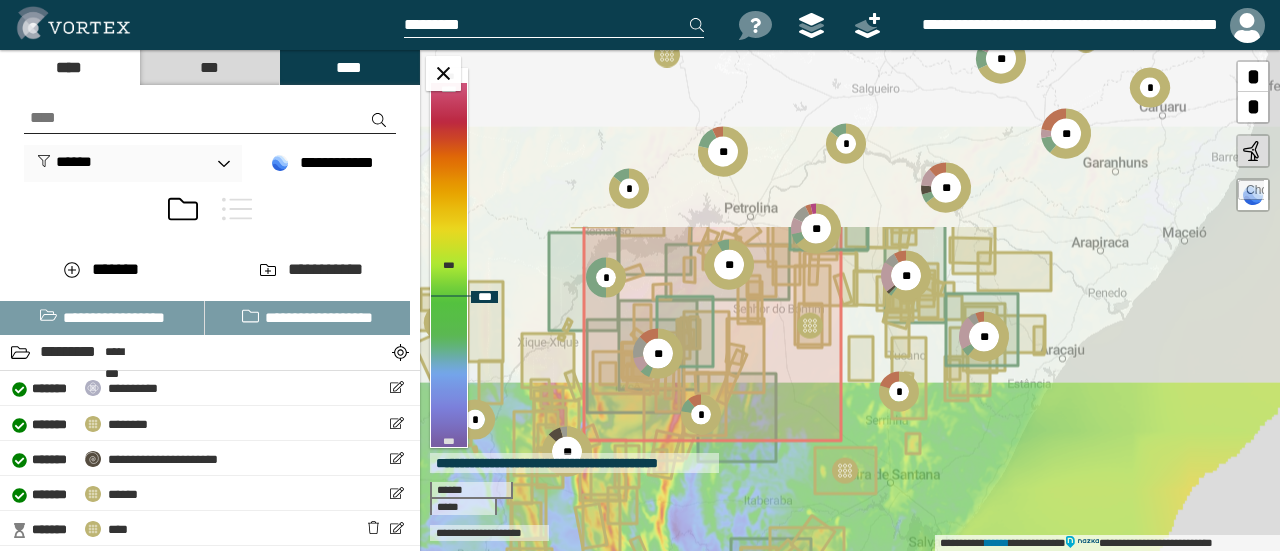 click on "**********" at bounding box center (850, 300) 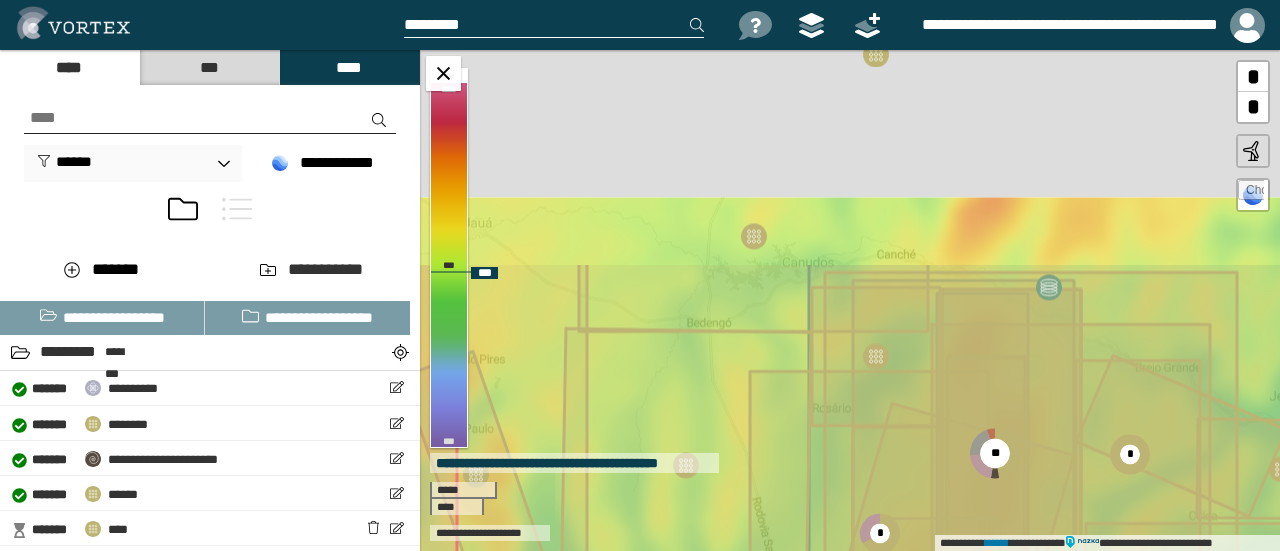 click 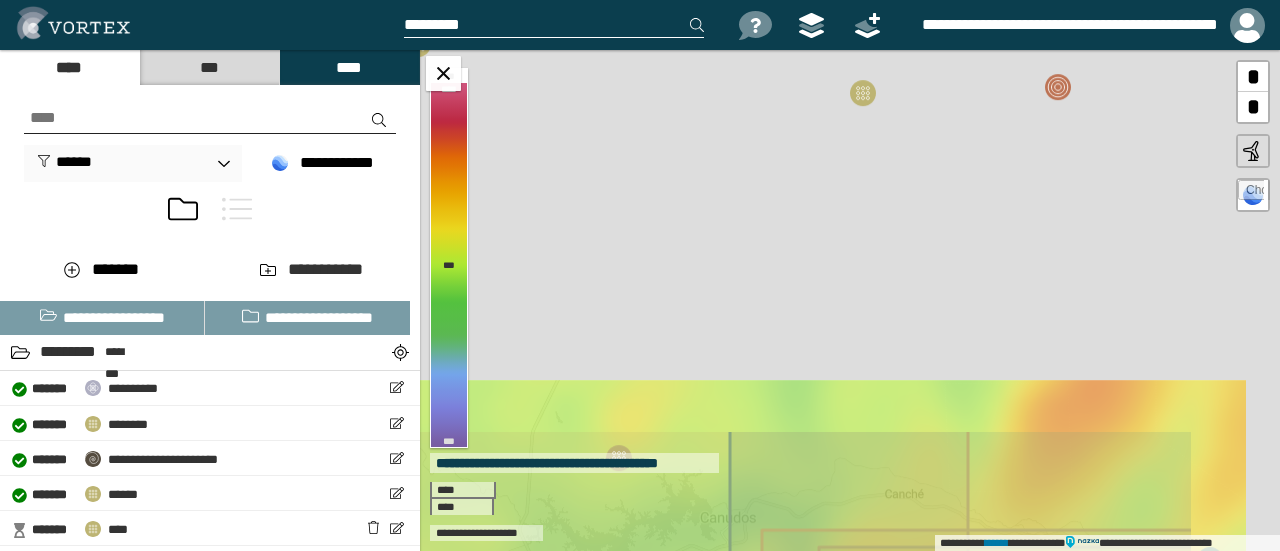 drag, startPoint x: 776, startPoint y: 136, endPoint x: 599, endPoint y: 572, distance: 470.55817 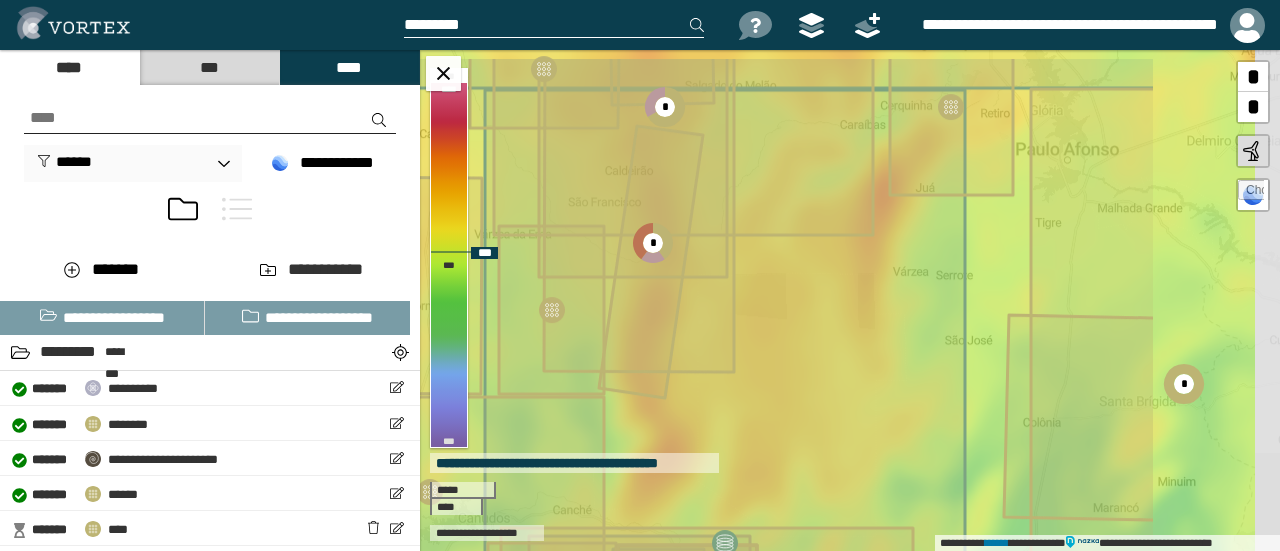 drag, startPoint x: 680, startPoint y: 404, endPoint x: 462, endPoint y: 447, distance: 222.20036 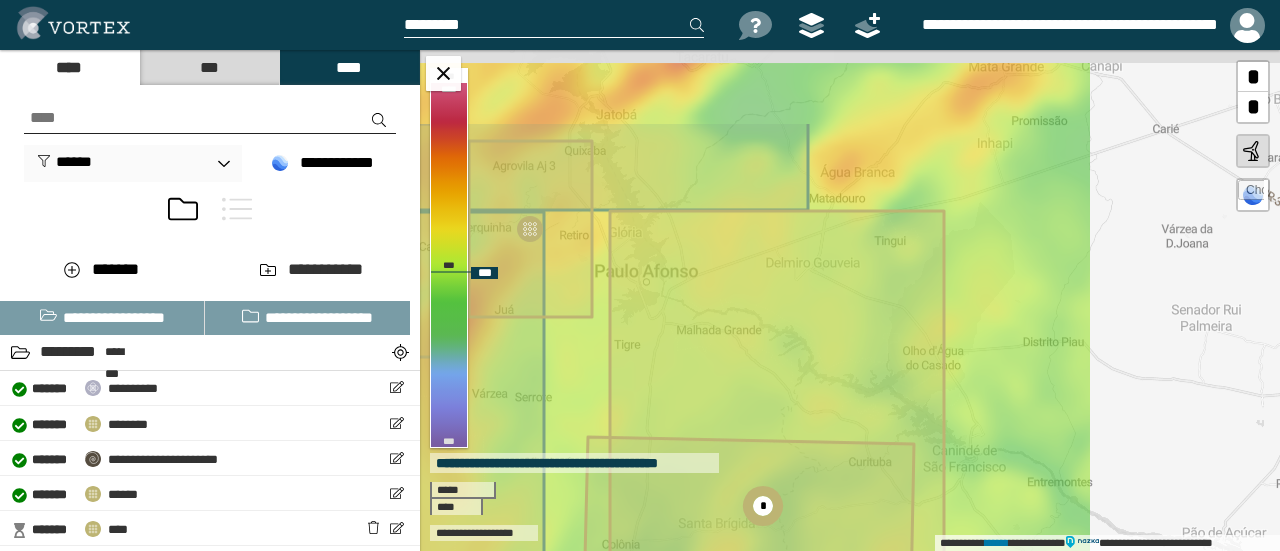 drag, startPoint x: 928, startPoint y: 321, endPoint x: 514, endPoint y: 445, distance: 432.17126 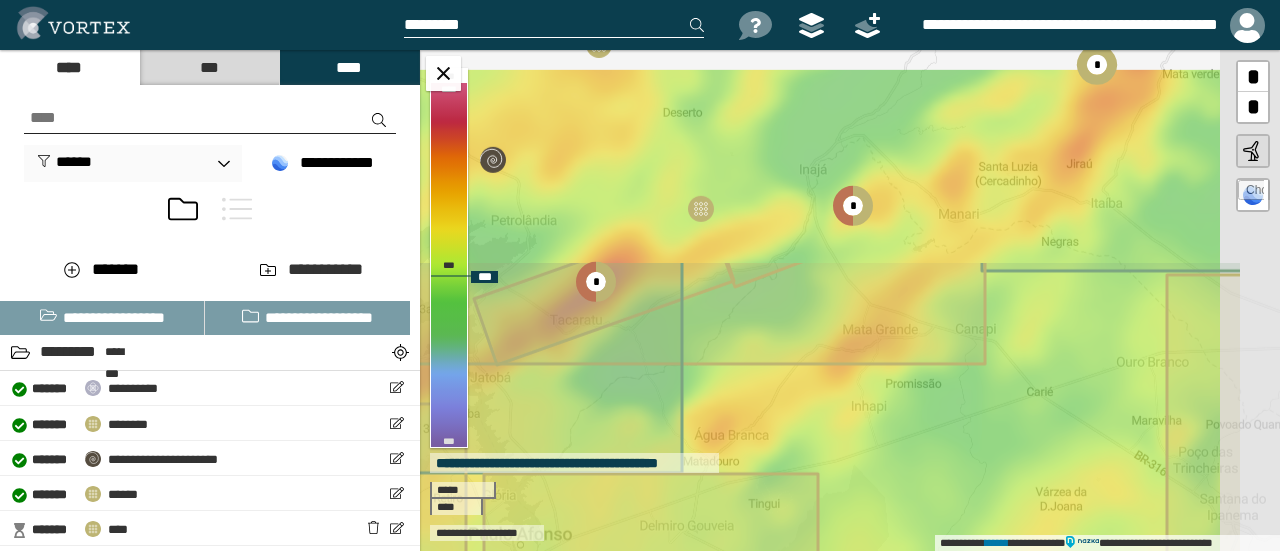 drag, startPoint x: 945, startPoint y: 255, endPoint x: 816, endPoint y: 511, distance: 286.6653 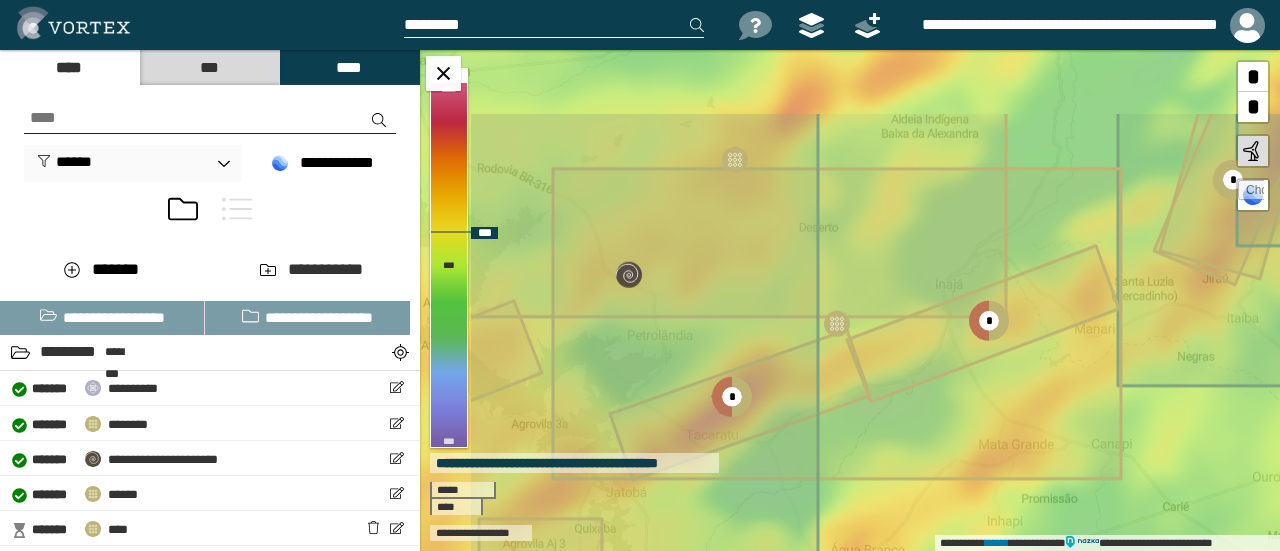 drag, startPoint x: 871, startPoint y: 427, endPoint x: 932, endPoint y: 473, distance: 76.40026 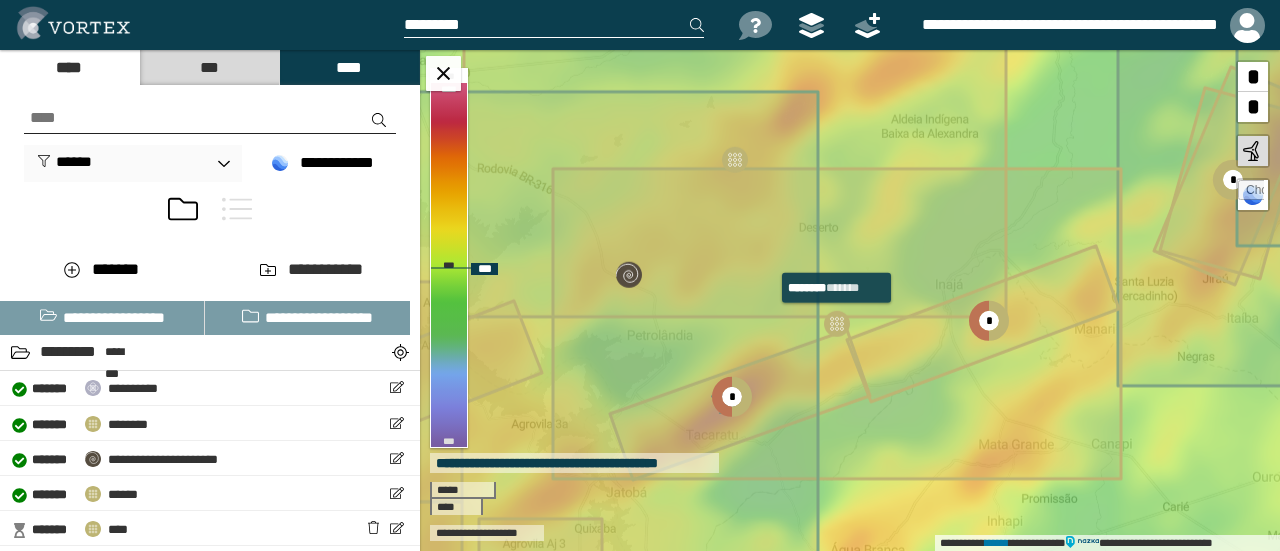 click at bounding box center [837, 324] 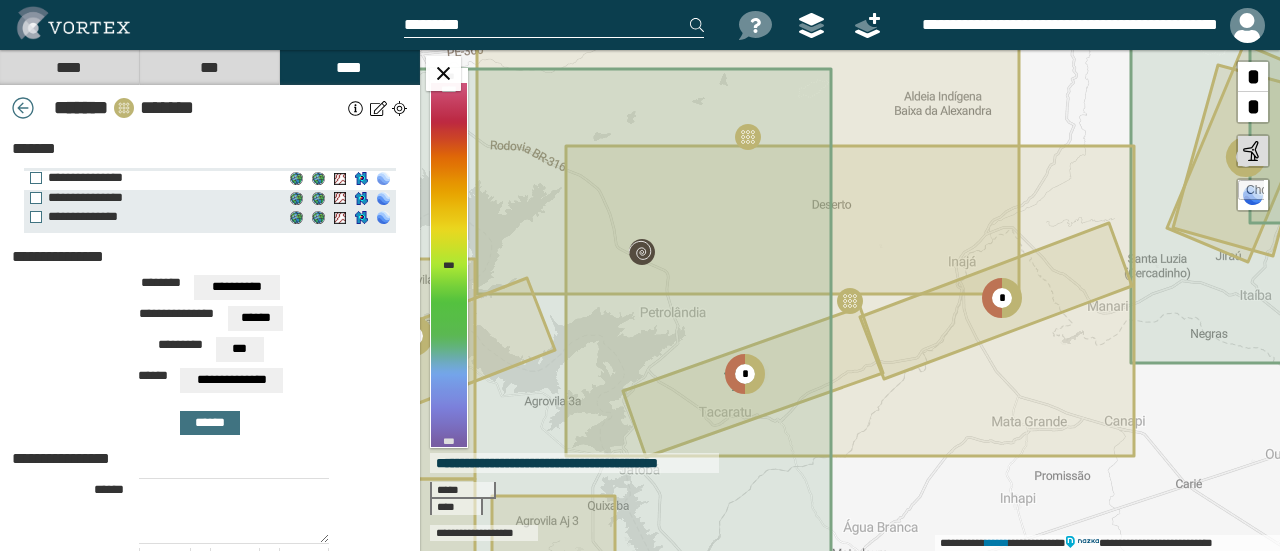 click on "**********" at bounding box center (383, 179) 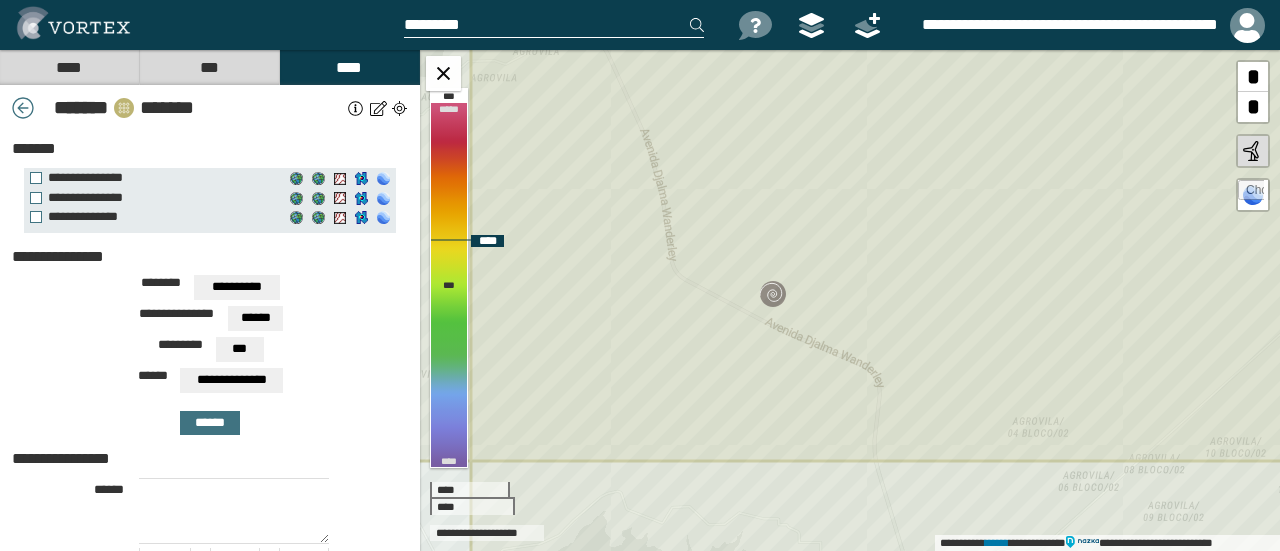 click 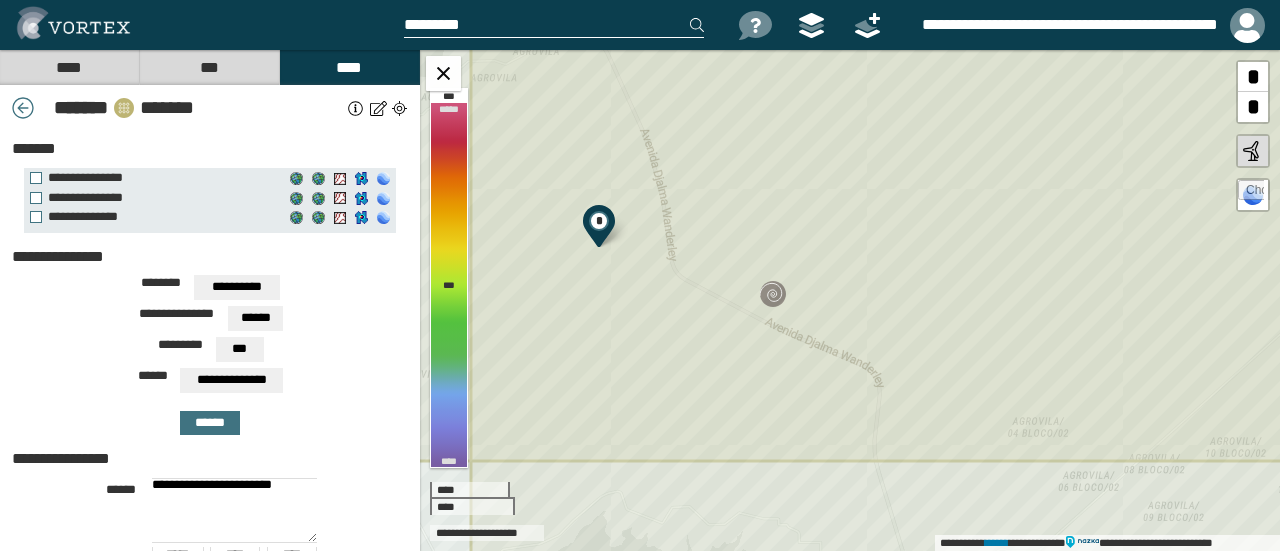 drag, startPoint x: 280, startPoint y: 484, endPoint x: 112, endPoint y: 469, distance: 168.66832 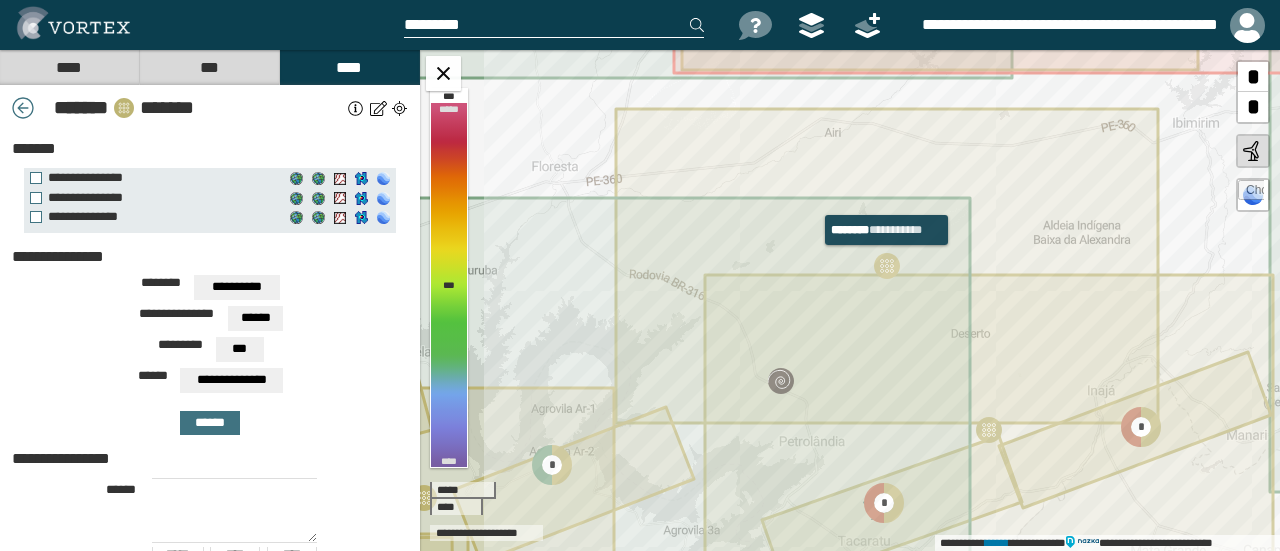 type 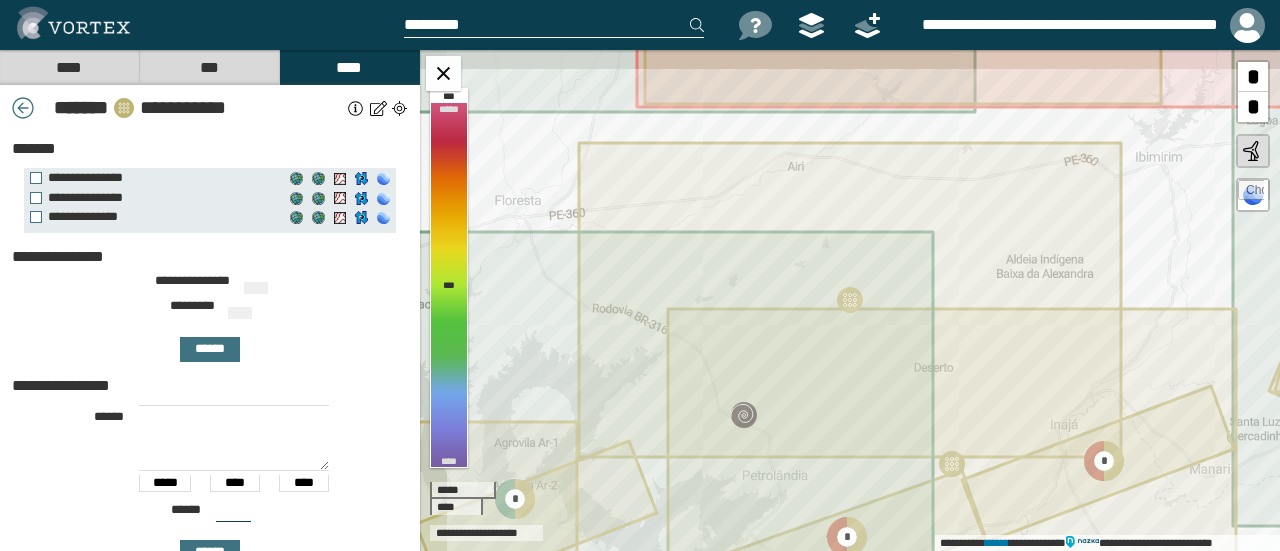 type on "***" 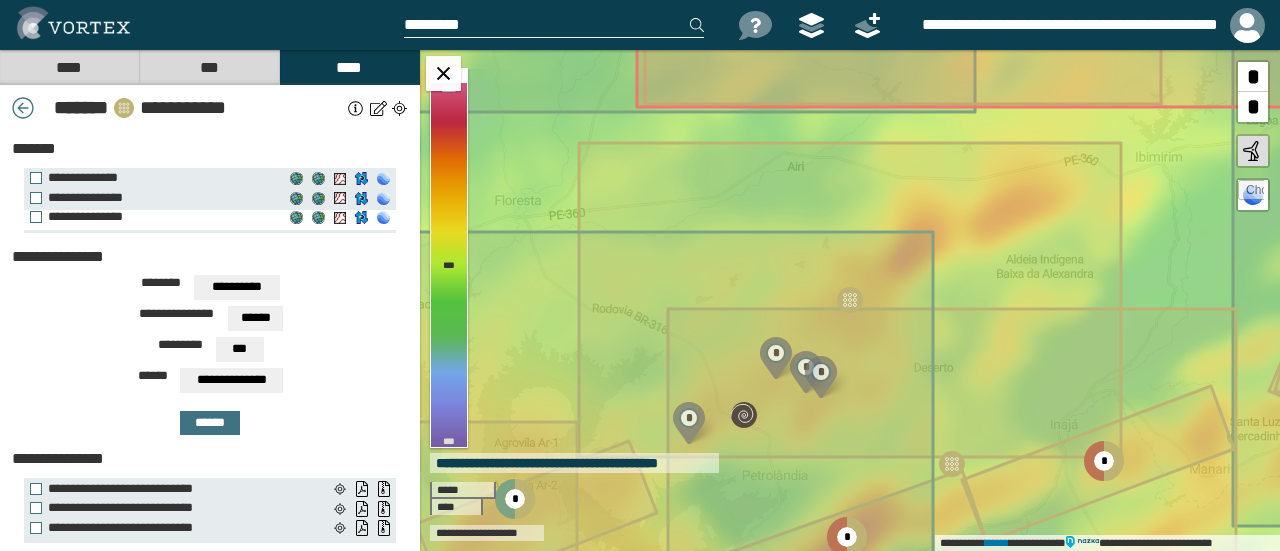 click on "**********" at bounding box center [152, 217] 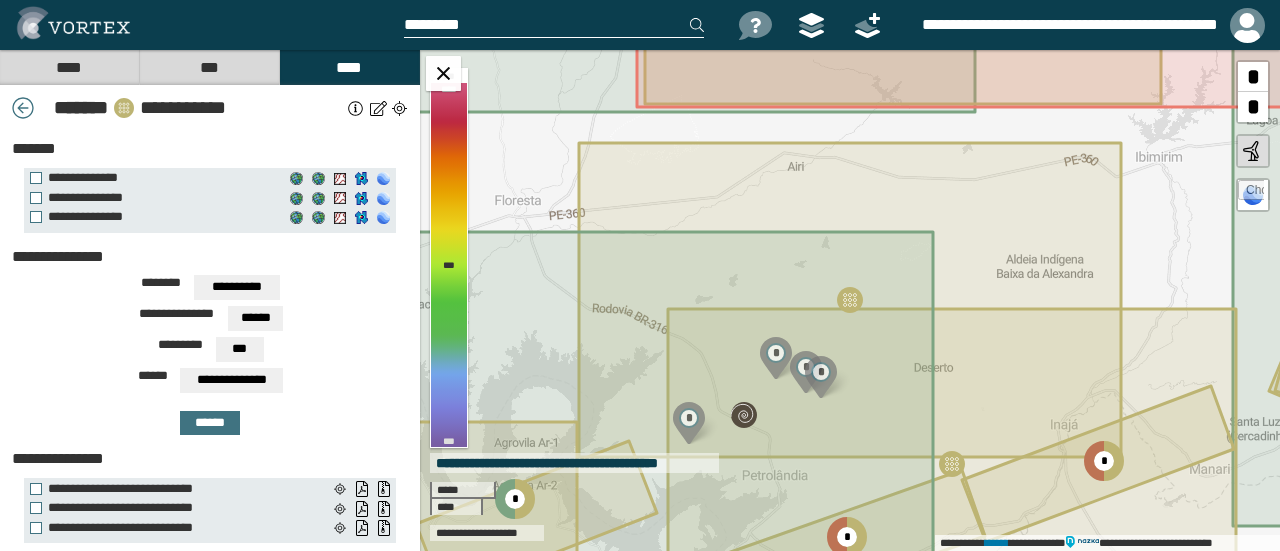 scroll, scrollTop: 100, scrollLeft: 0, axis: vertical 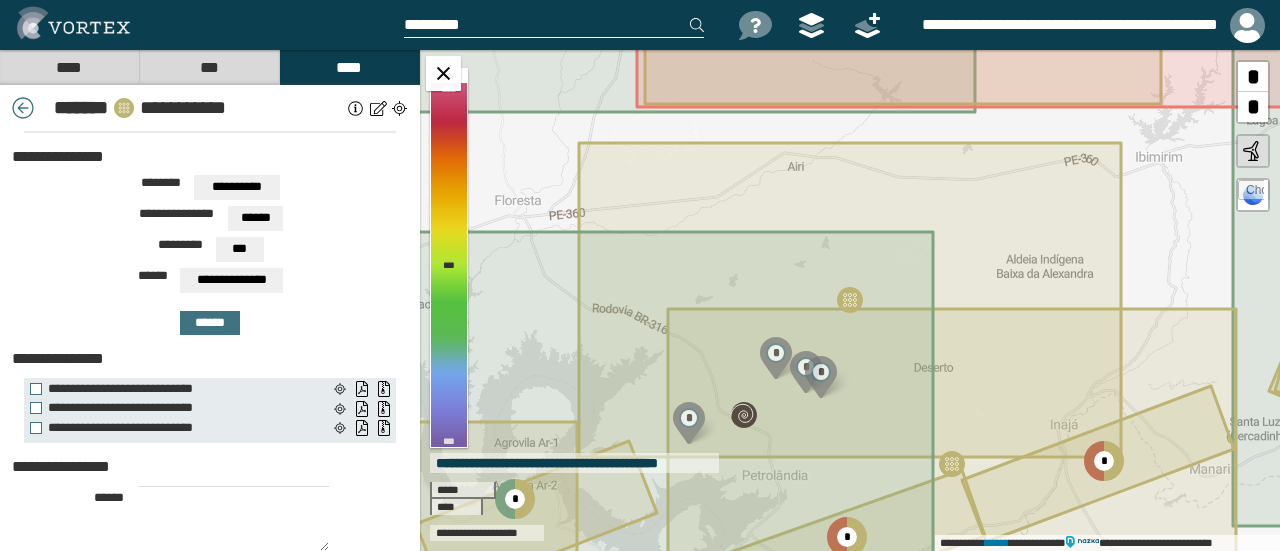 click at bounding box center (234, 519) 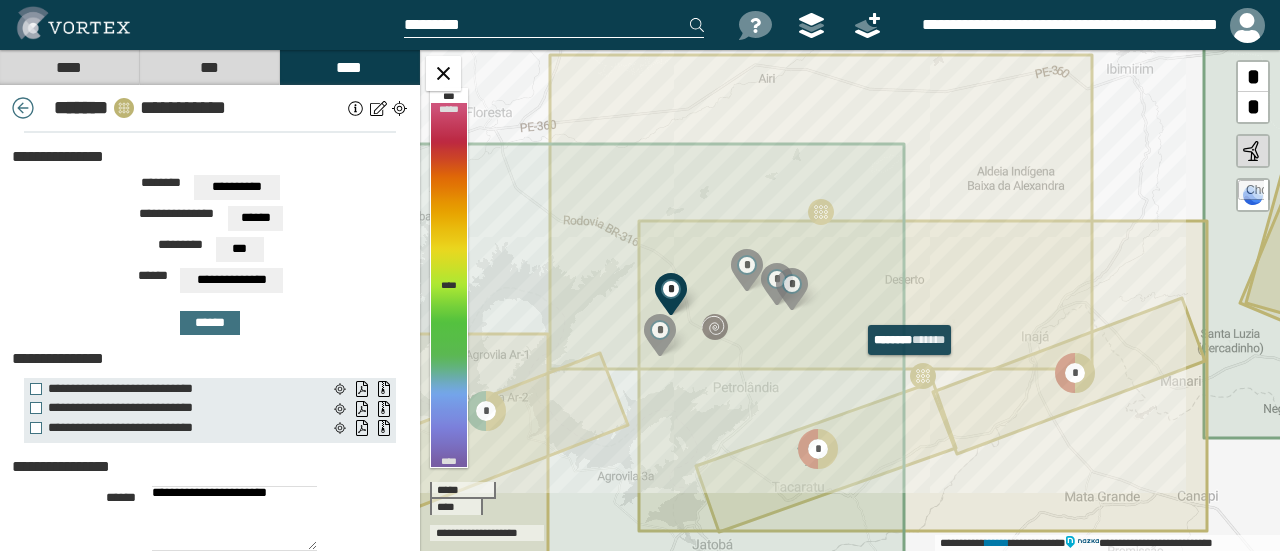 type on "**********" 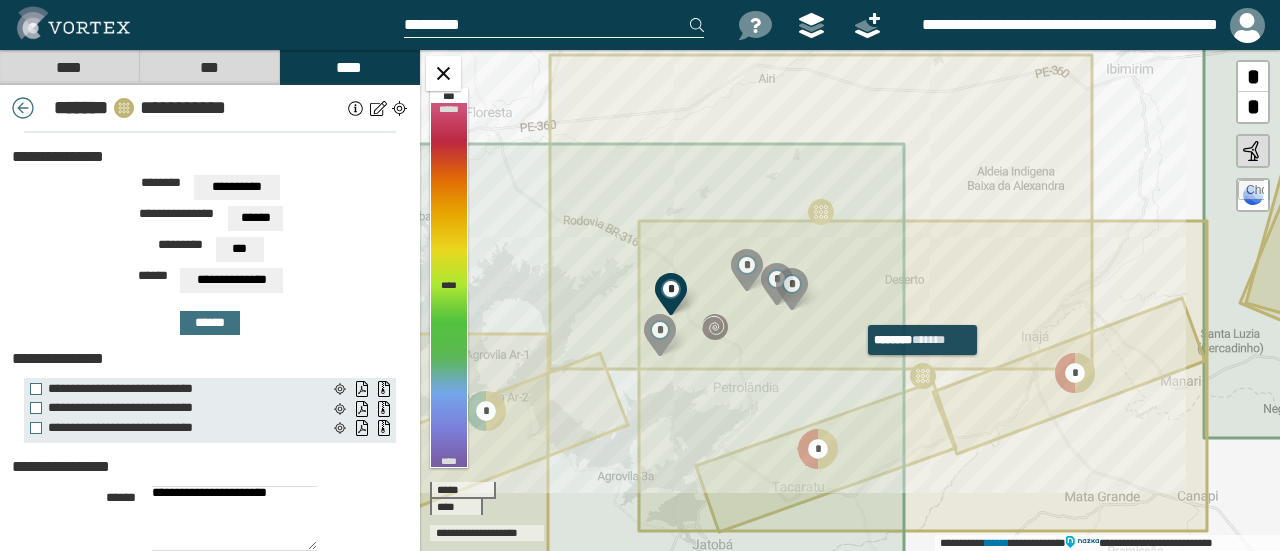 click at bounding box center [923, 376] 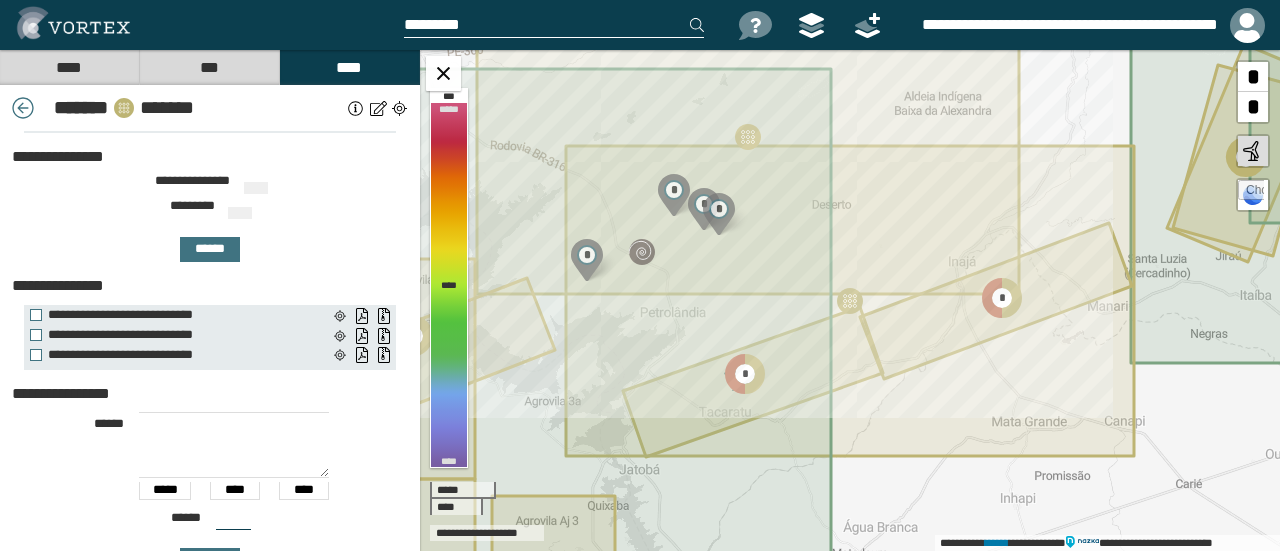 type on "***" 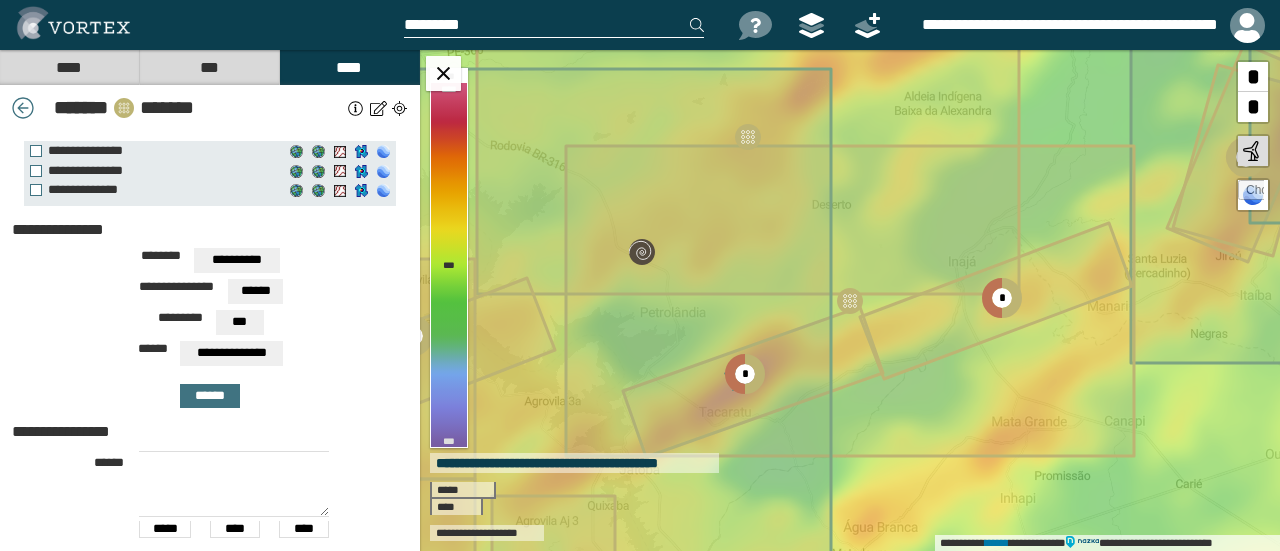 scroll, scrollTop: 0, scrollLeft: 0, axis: both 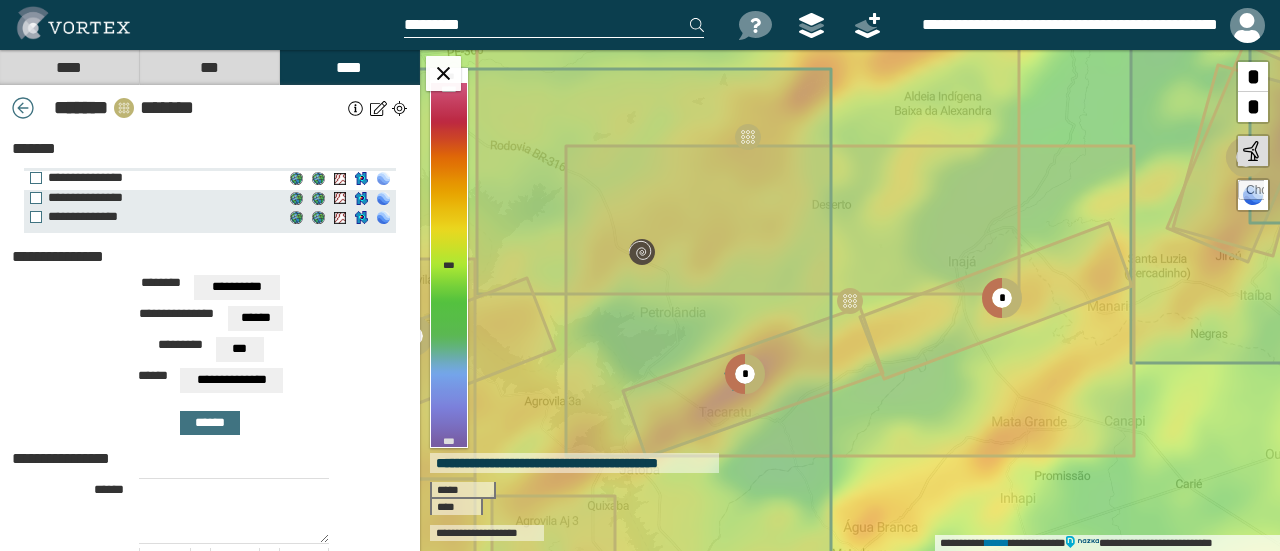 click on "**********" at bounding box center (383, 179) 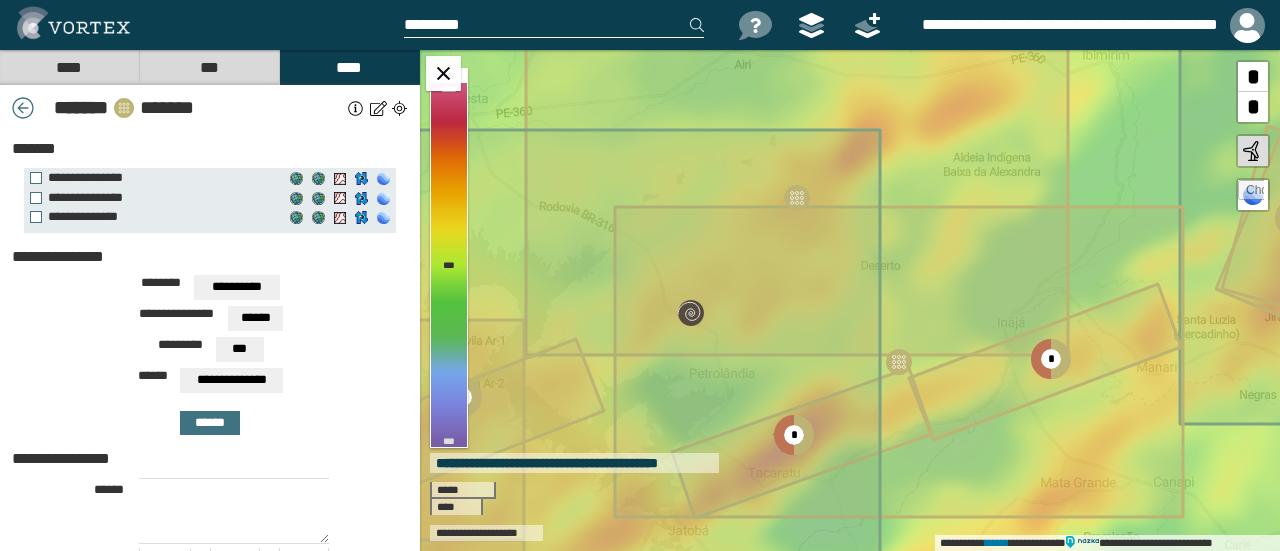 click on "***" at bounding box center (209, 67) 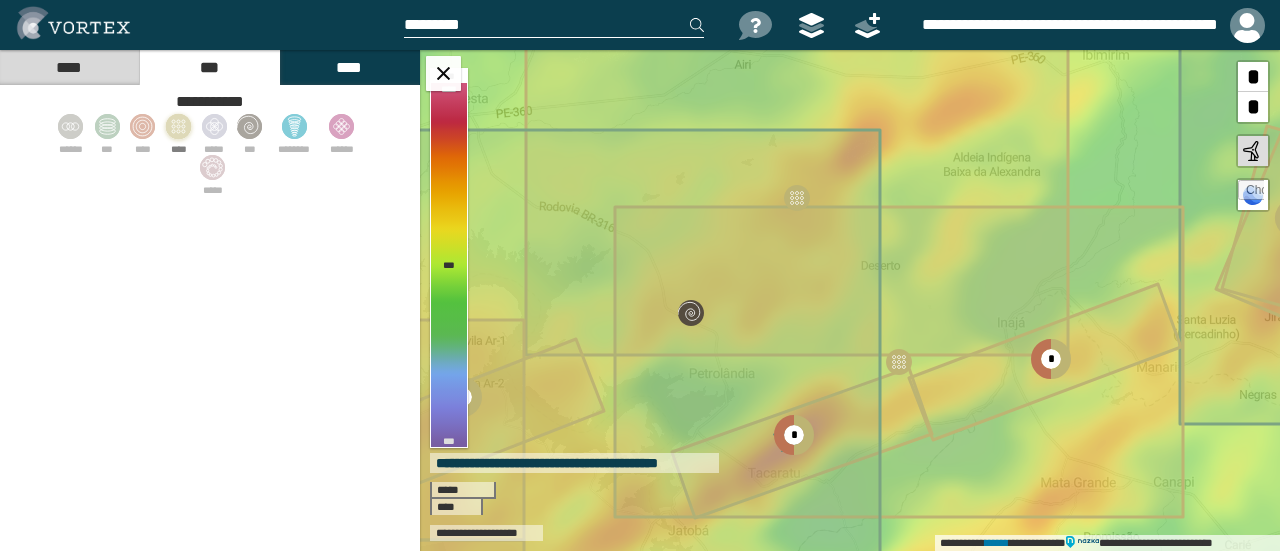 click 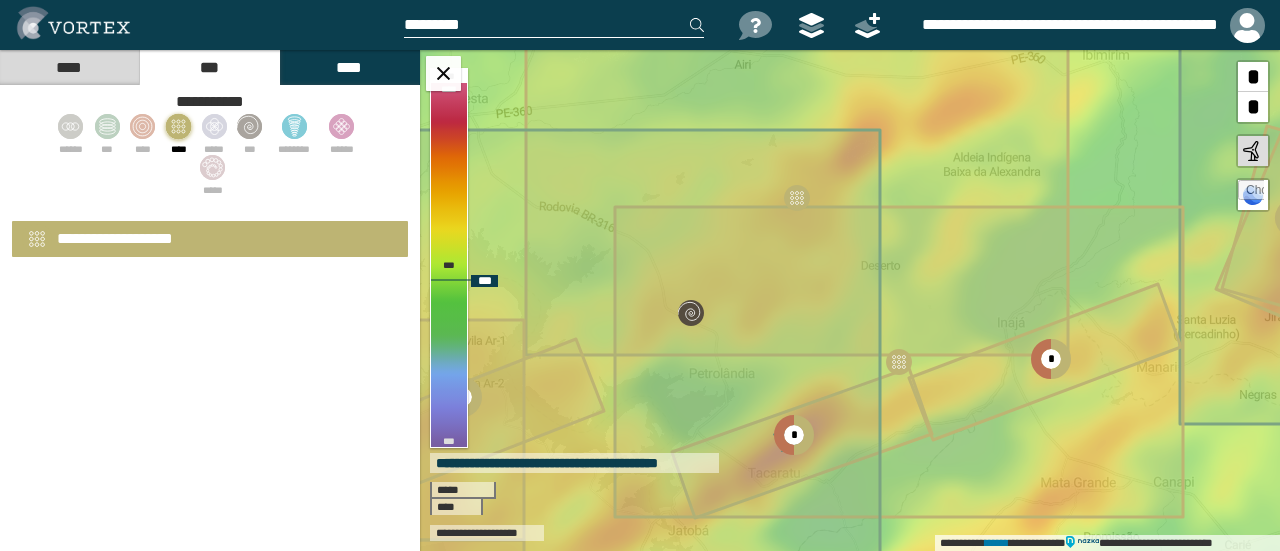 select on "*" 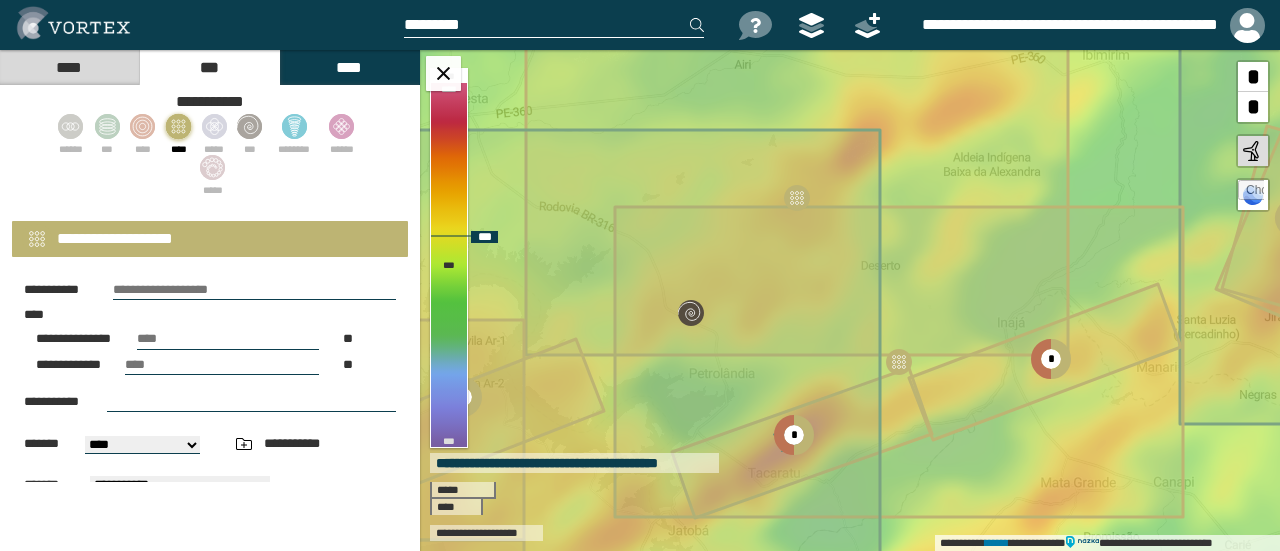 click 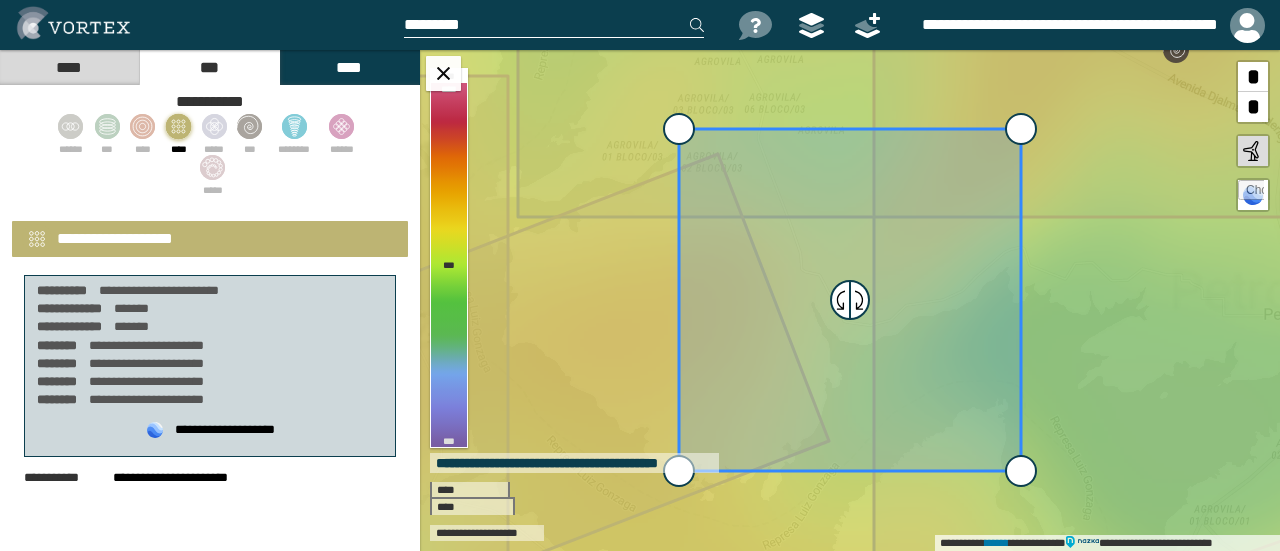 select on "**" 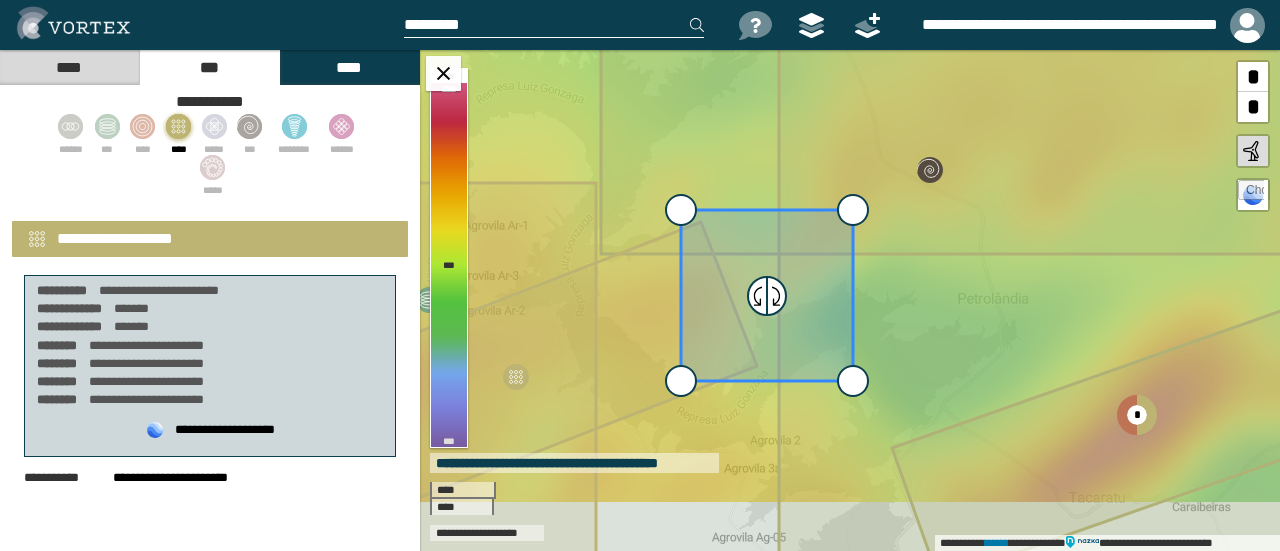scroll, scrollTop: 400, scrollLeft: 0, axis: vertical 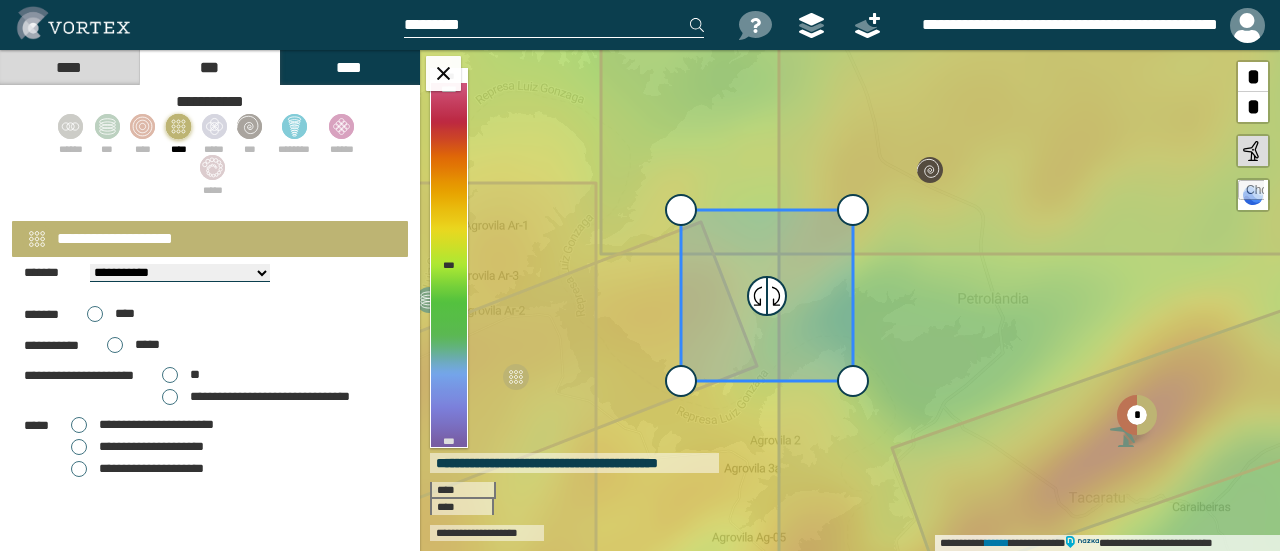 click on "**********" at bounding box center (137, 447) 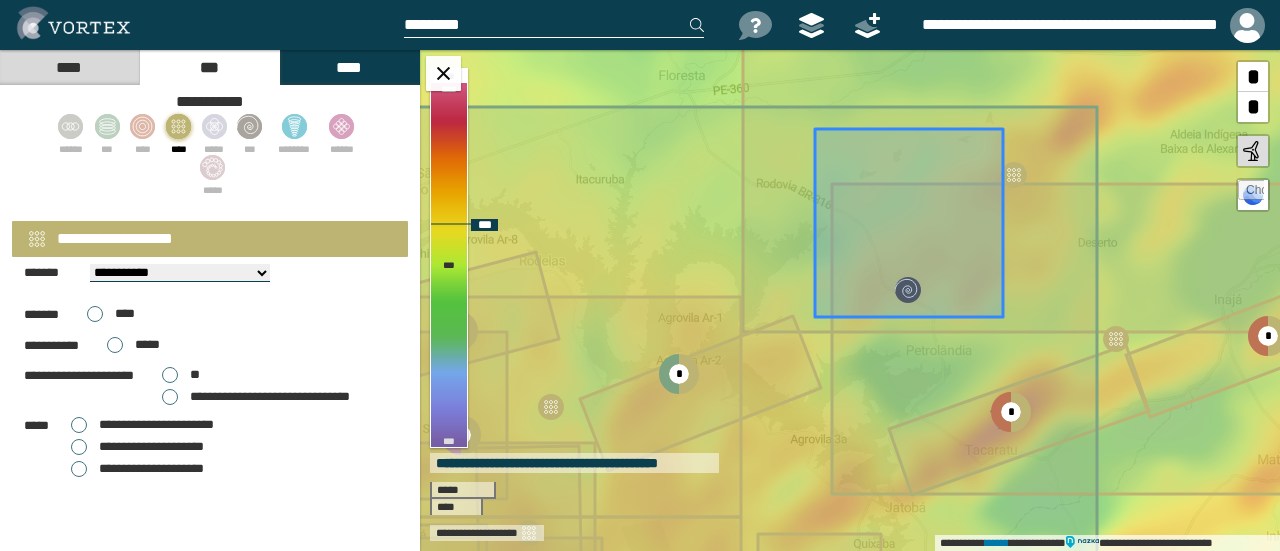 drag, startPoint x: 882, startPoint y: 302, endPoint x: 948, endPoint y: 185, distance: 134.33168 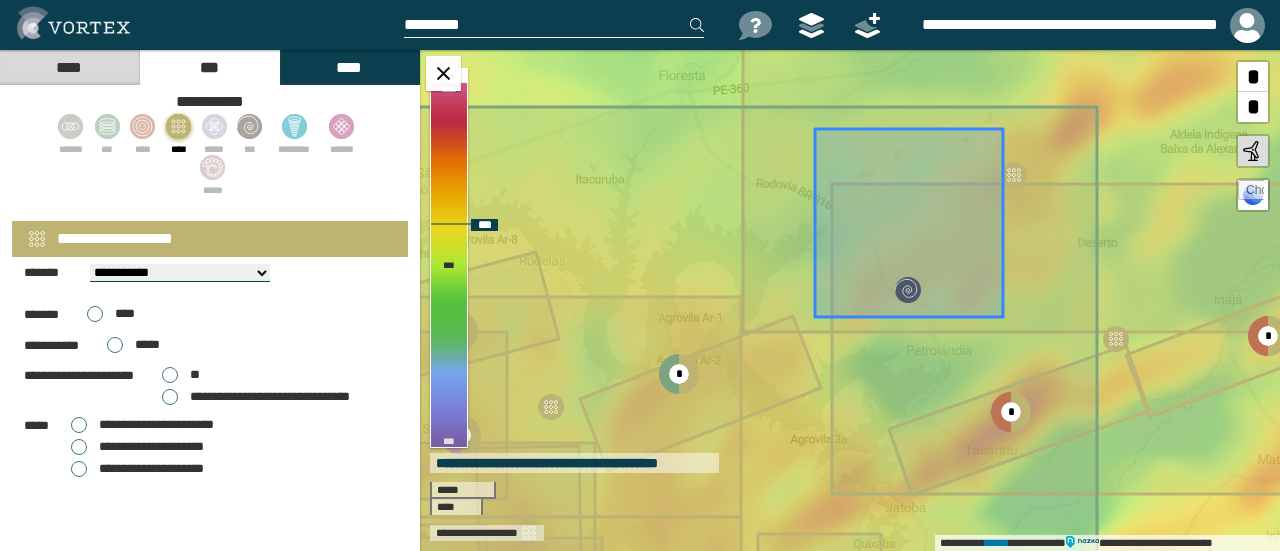 click 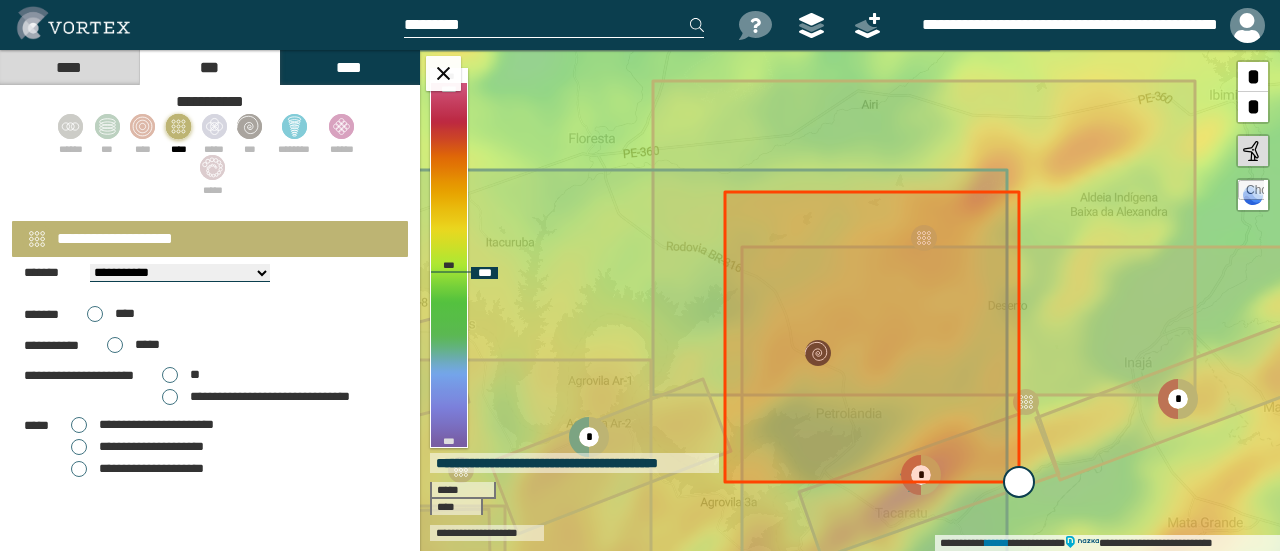 type on "**********" 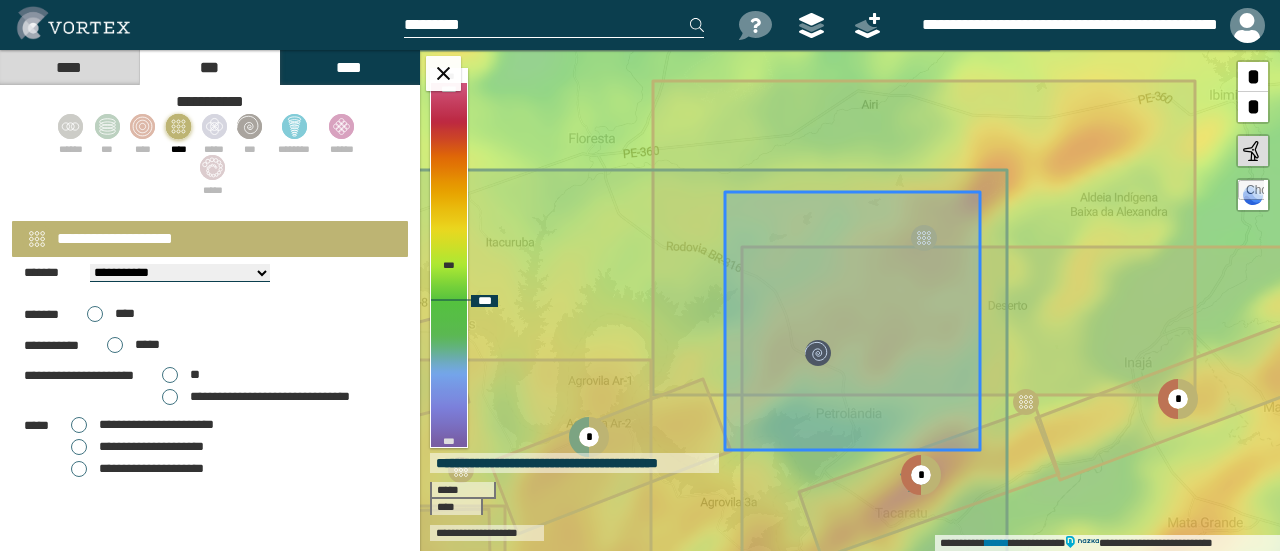 drag, startPoint x: 917, startPoint y: 377, endPoint x: 1042, endPoint y: 487, distance: 166.50826 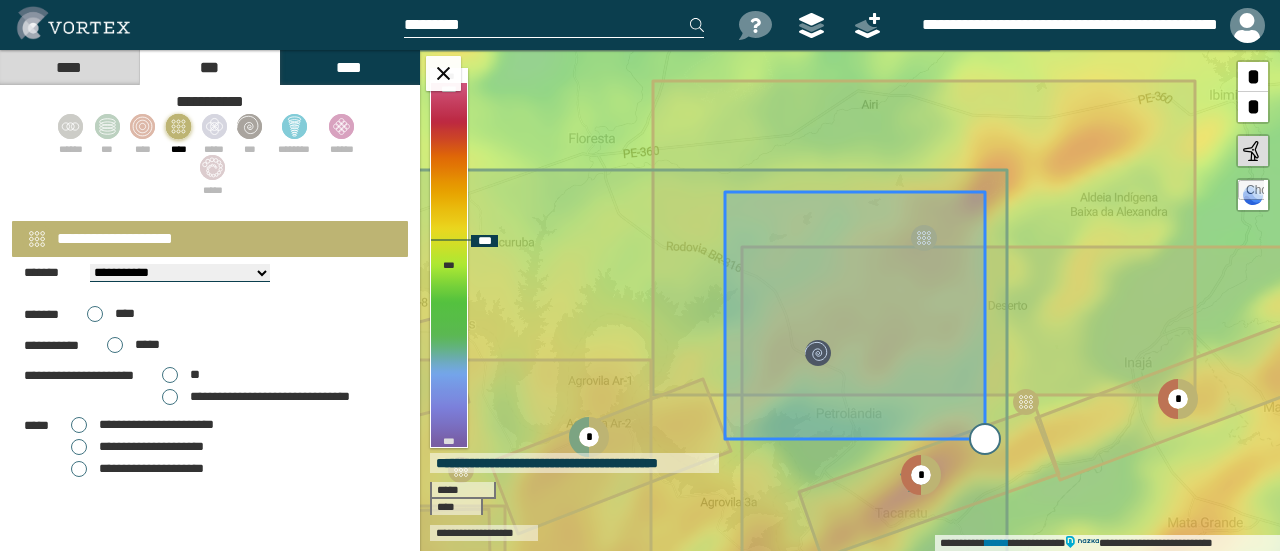 drag, startPoint x: 985, startPoint y: 448, endPoint x: 990, endPoint y: 437, distance: 12.083046 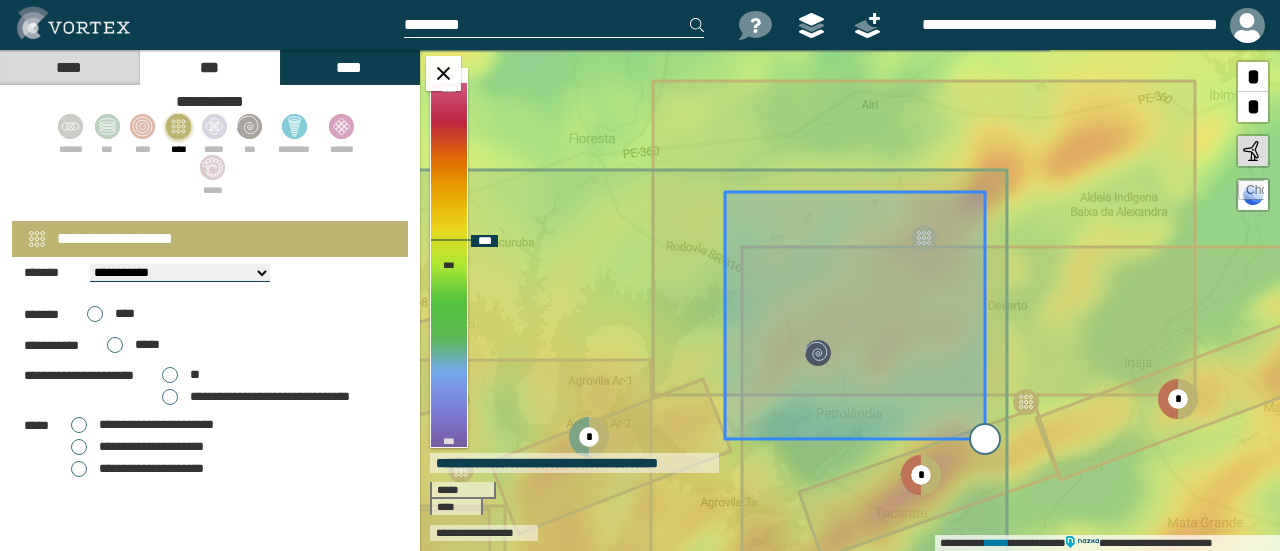 type on "**********" 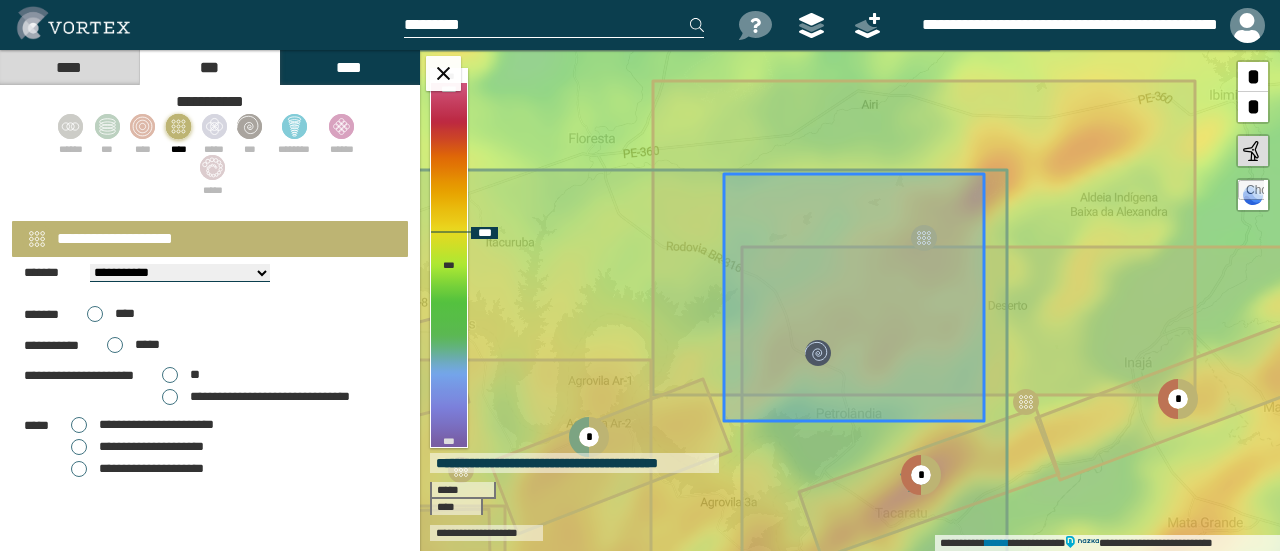 drag, startPoint x: 929, startPoint y: 367, endPoint x: 928, endPoint y: 349, distance: 18.027756 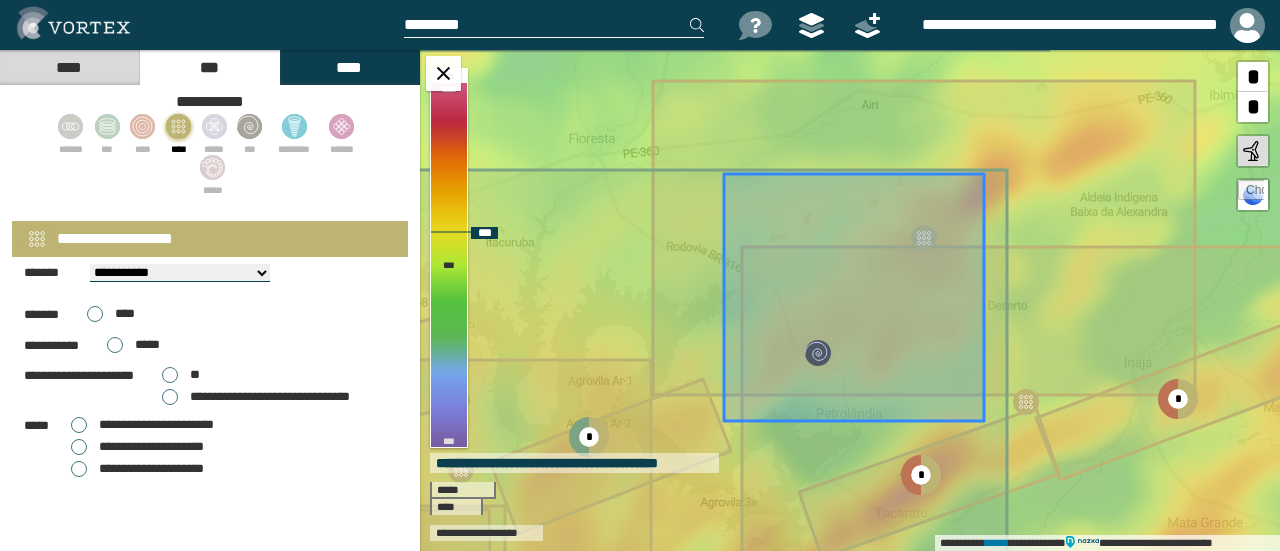 click 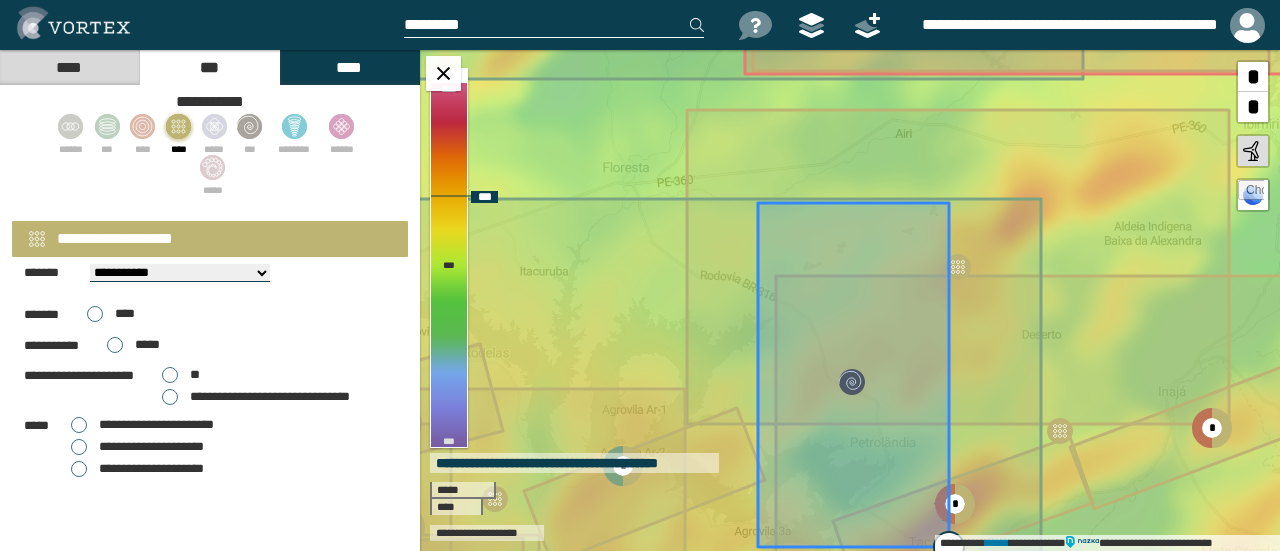 drag, startPoint x: 1013, startPoint y: 449, endPoint x: 944, endPoint y: 546, distance: 119.03781 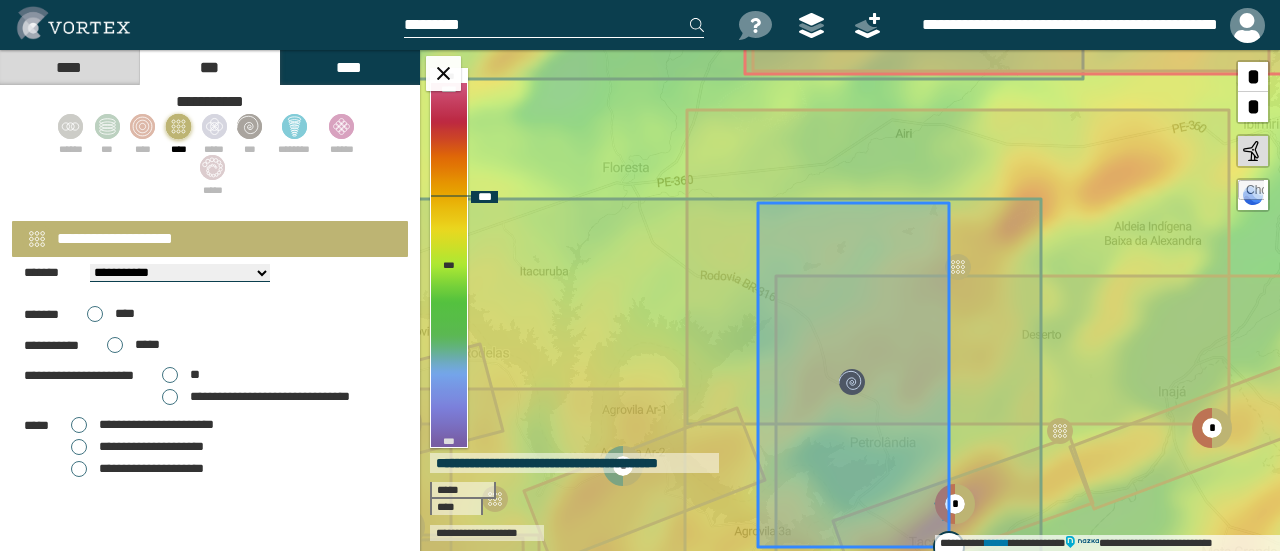 type on "**********" 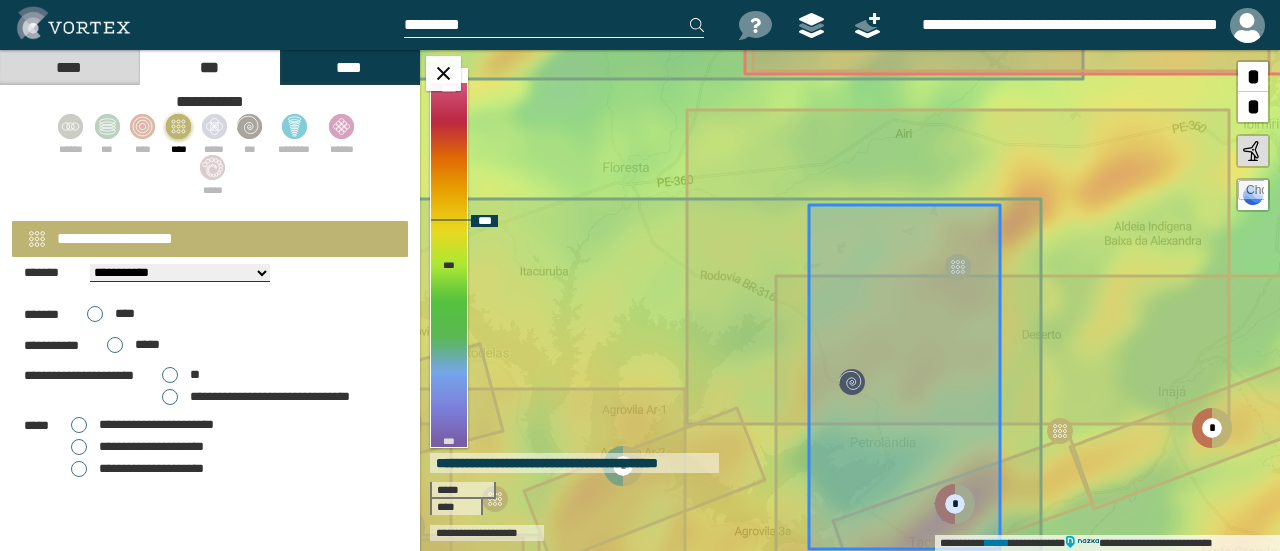 drag, startPoint x: 900, startPoint y: 468, endPoint x: 951, endPoint y: 470, distance: 51.0392 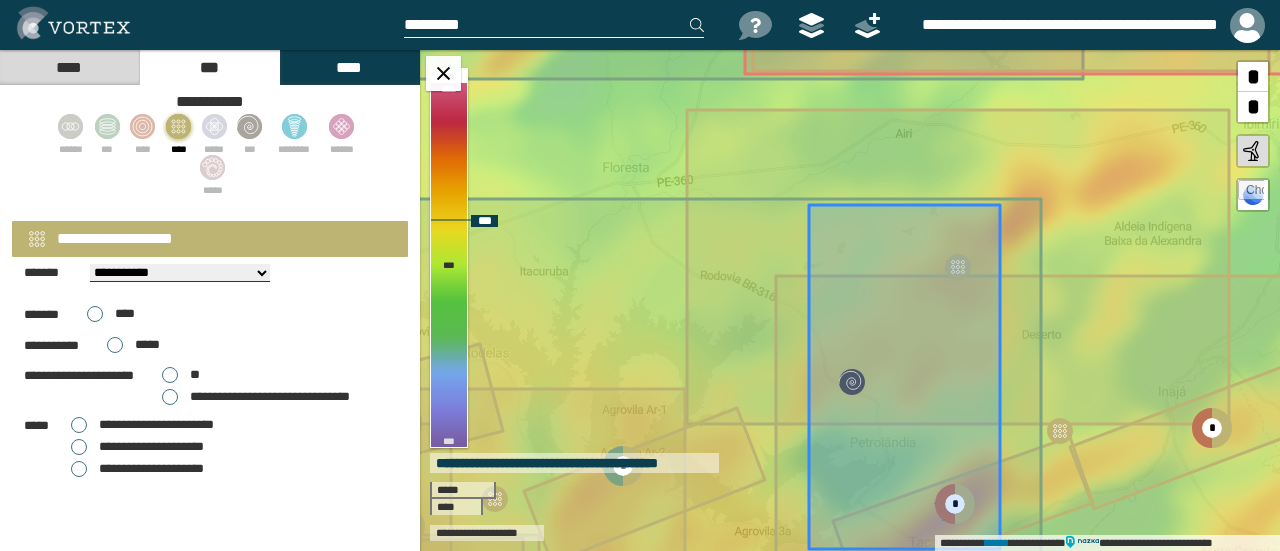 click 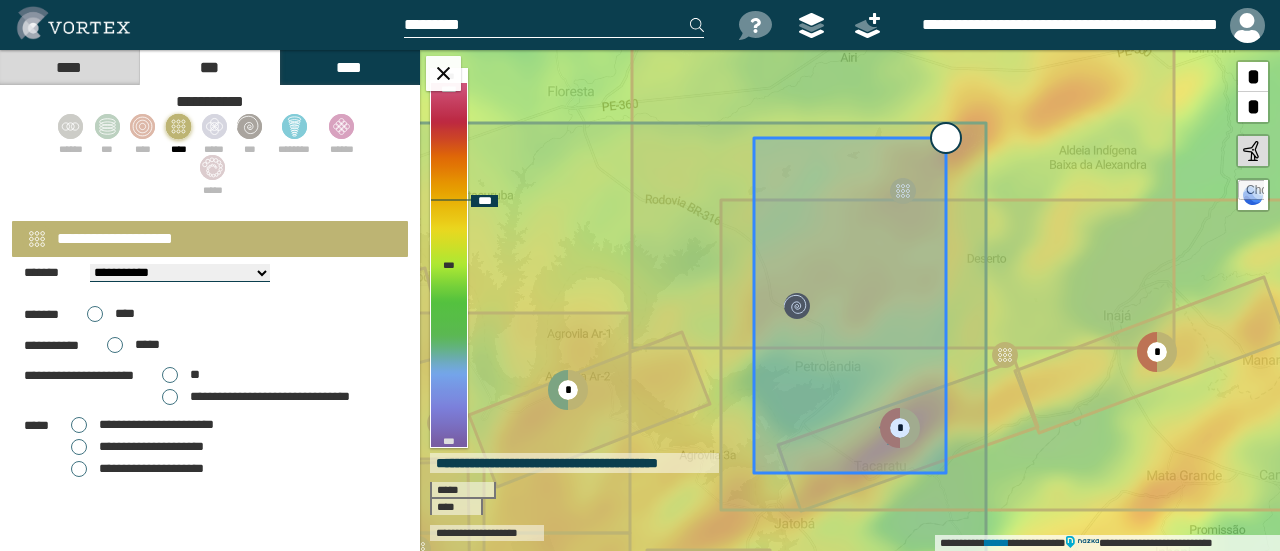 type on "**********" 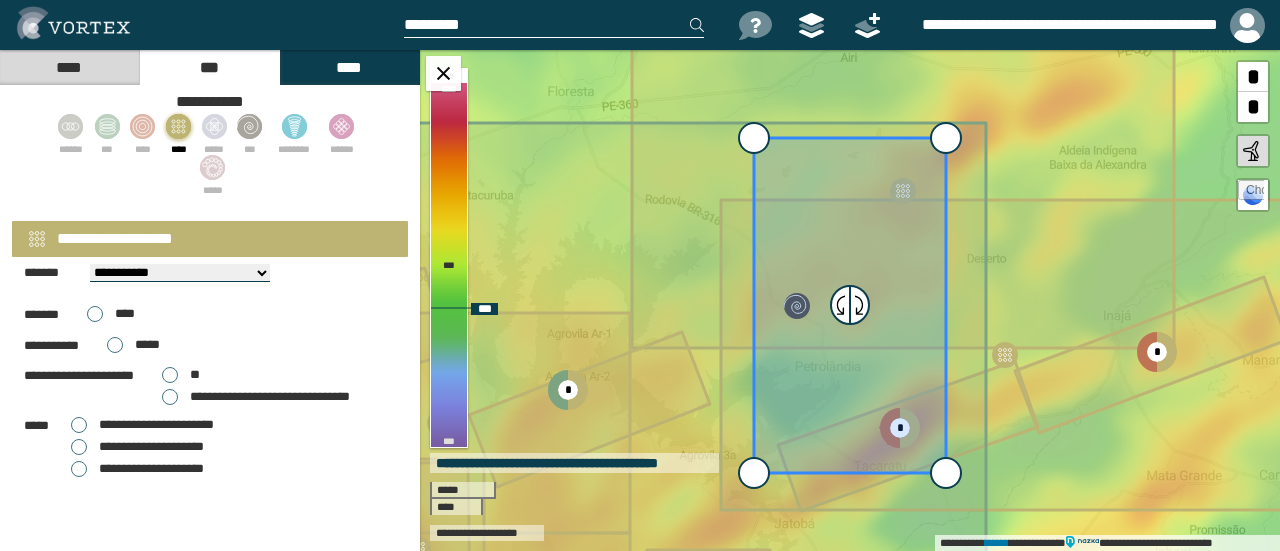 click at bounding box center (1251, 193) 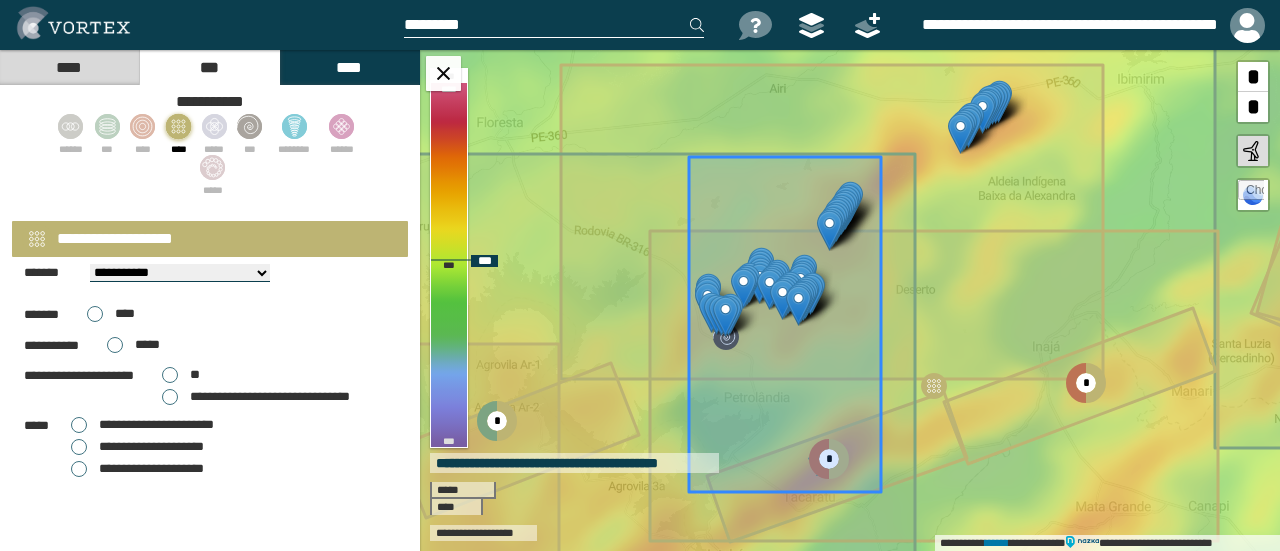 drag, startPoint x: 832, startPoint y: 376, endPoint x: 838, endPoint y: 364, distance: 13.416408 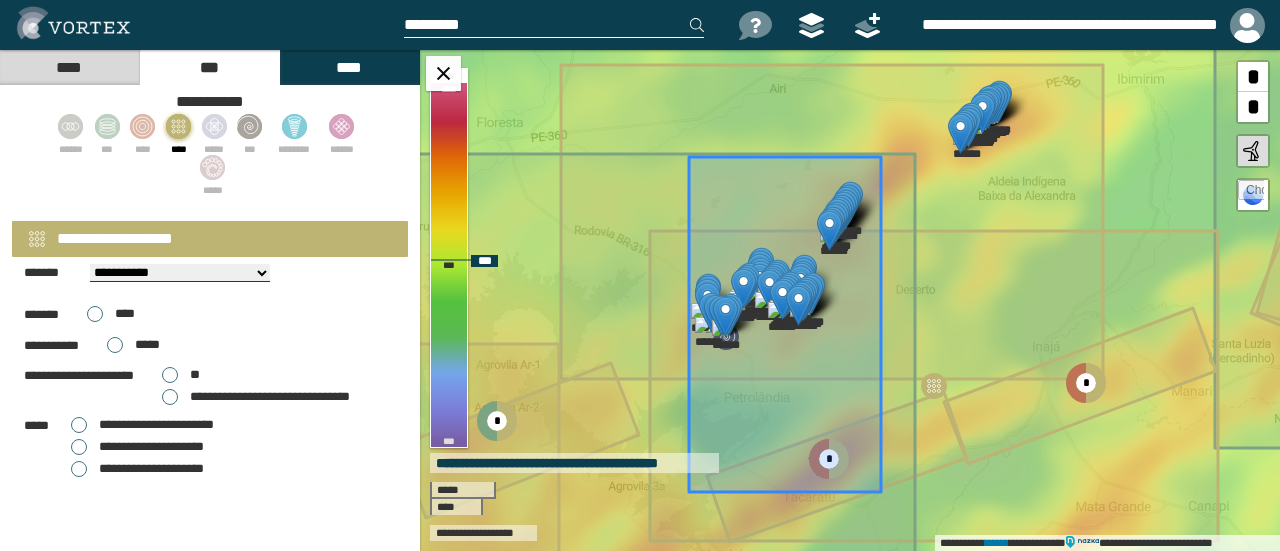 click 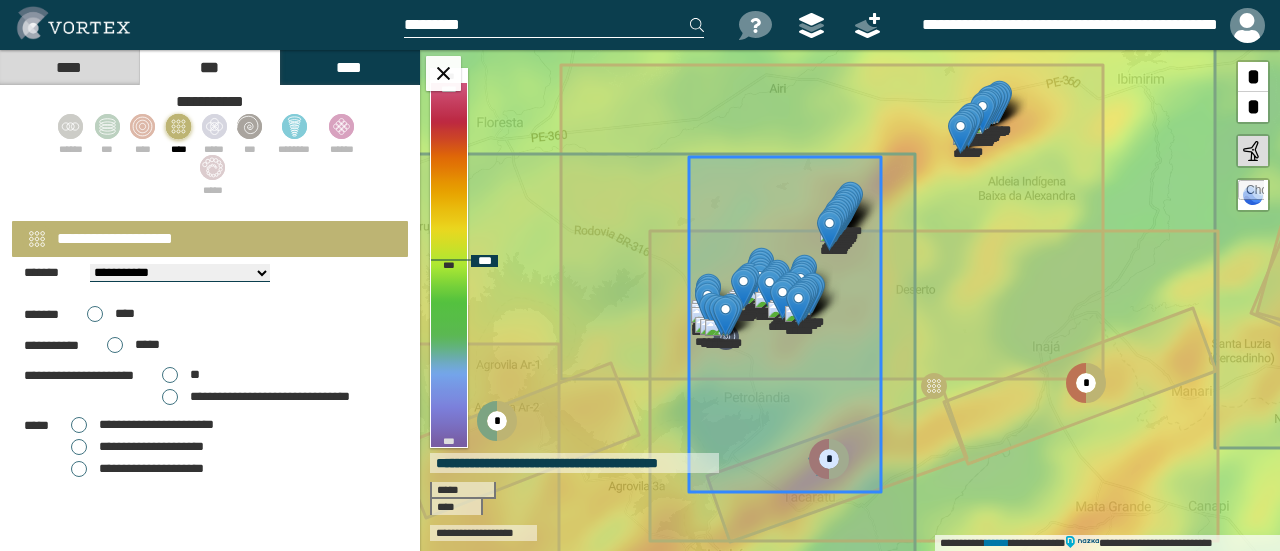 type on "**********" 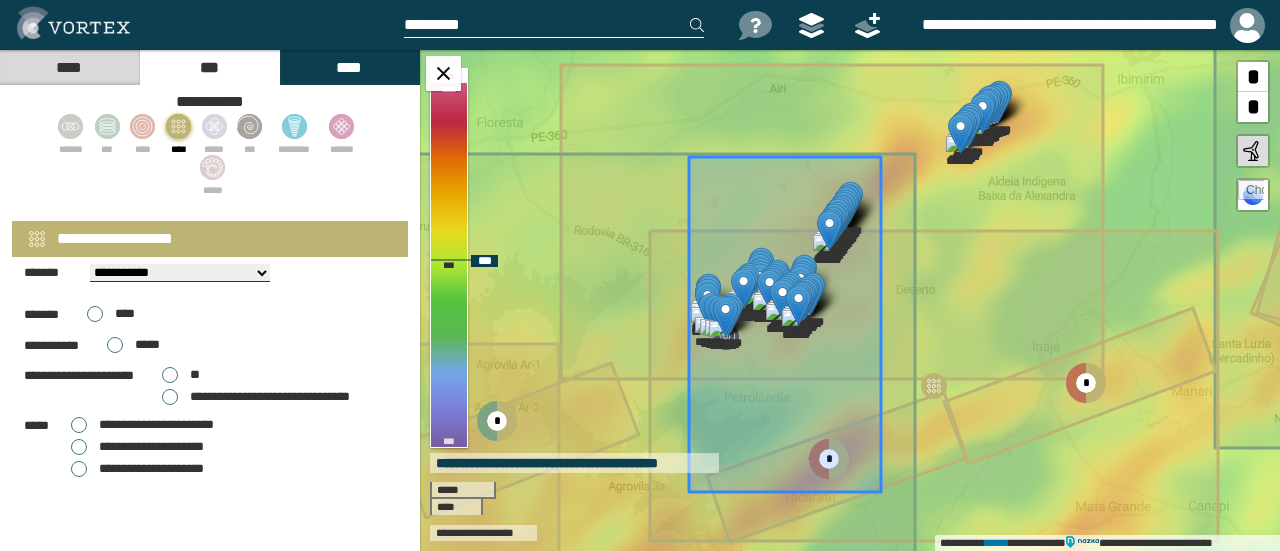 type on "*******" 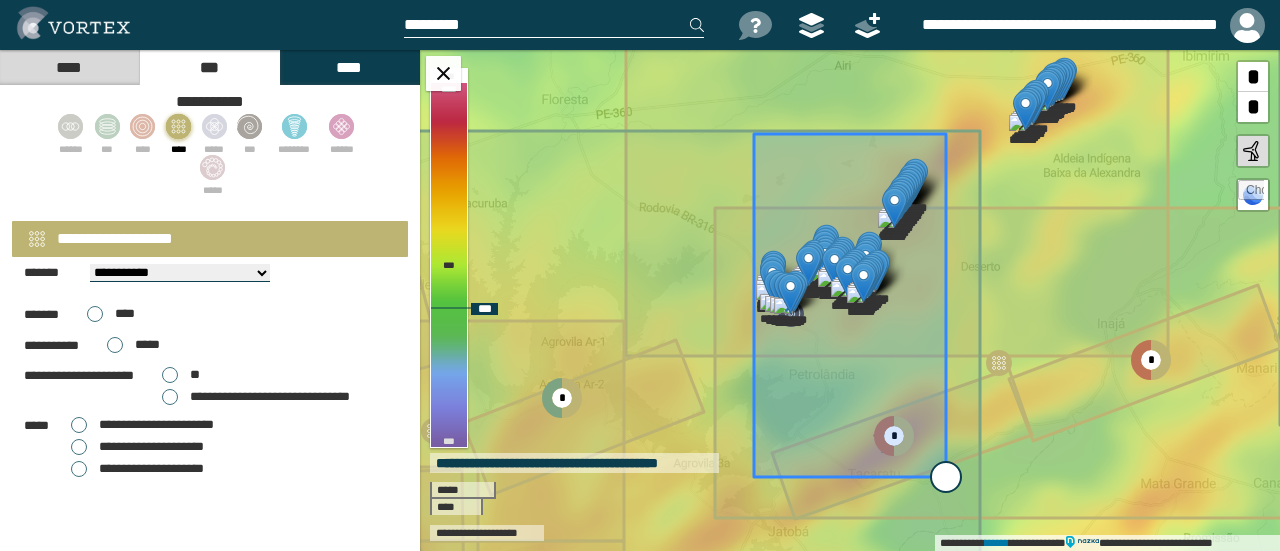 type on "**********" 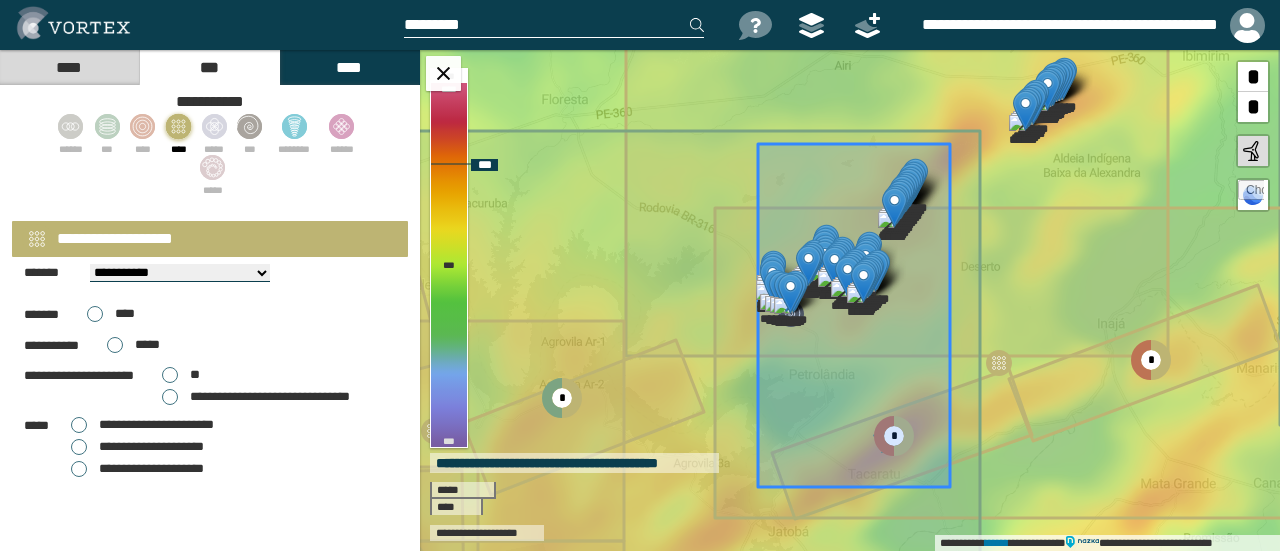 drag, startPoint x: 906, startPoint y: 399, endPoint x: 910, endPoint y: 409, distance: 10.770329 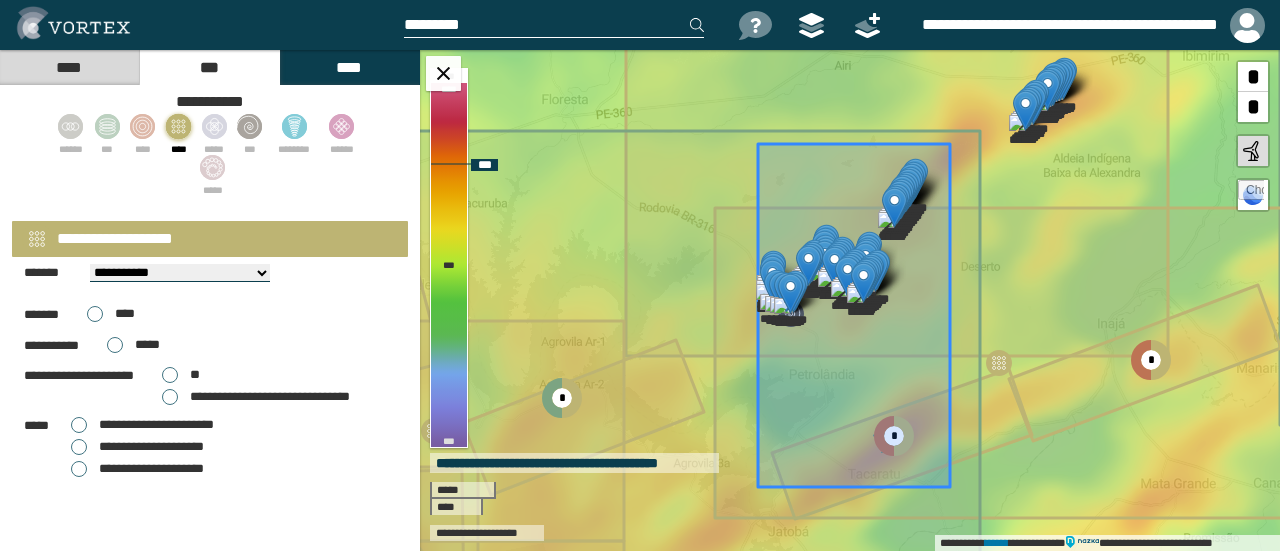 click 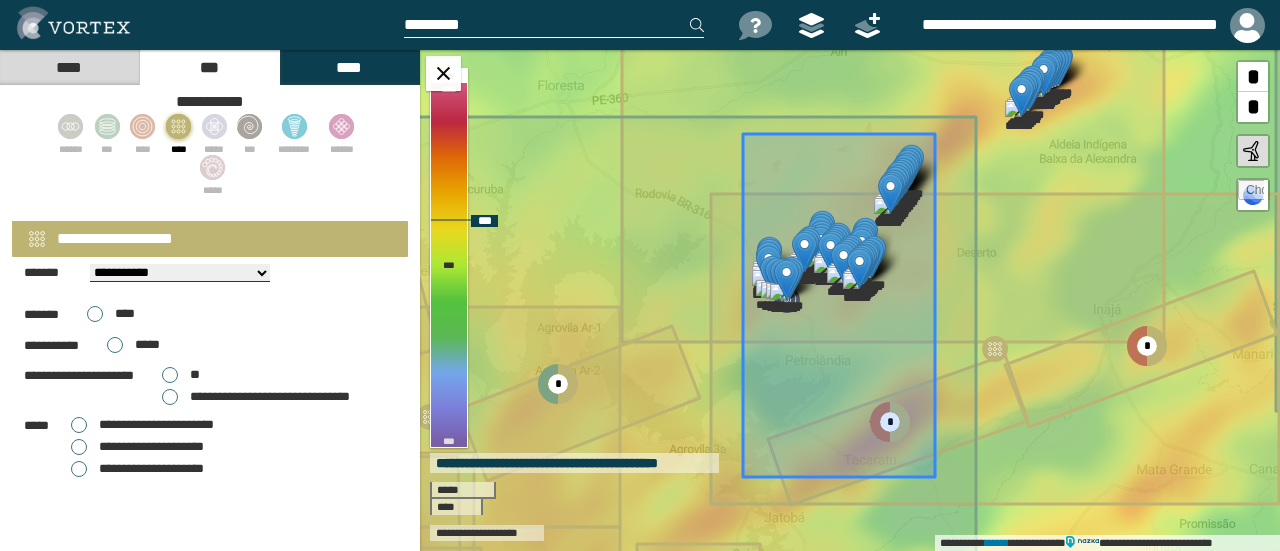 drag, startPoint x: 915, startPoint y: 238, endPoint x: 904, endPoint y: 242, distance: 11.7046995 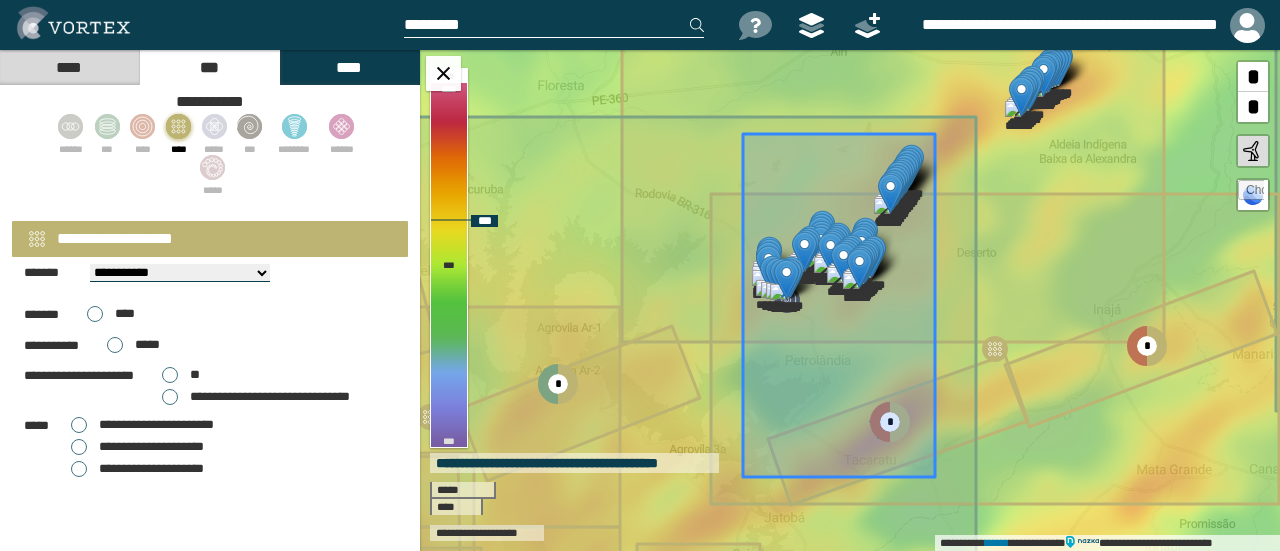 click 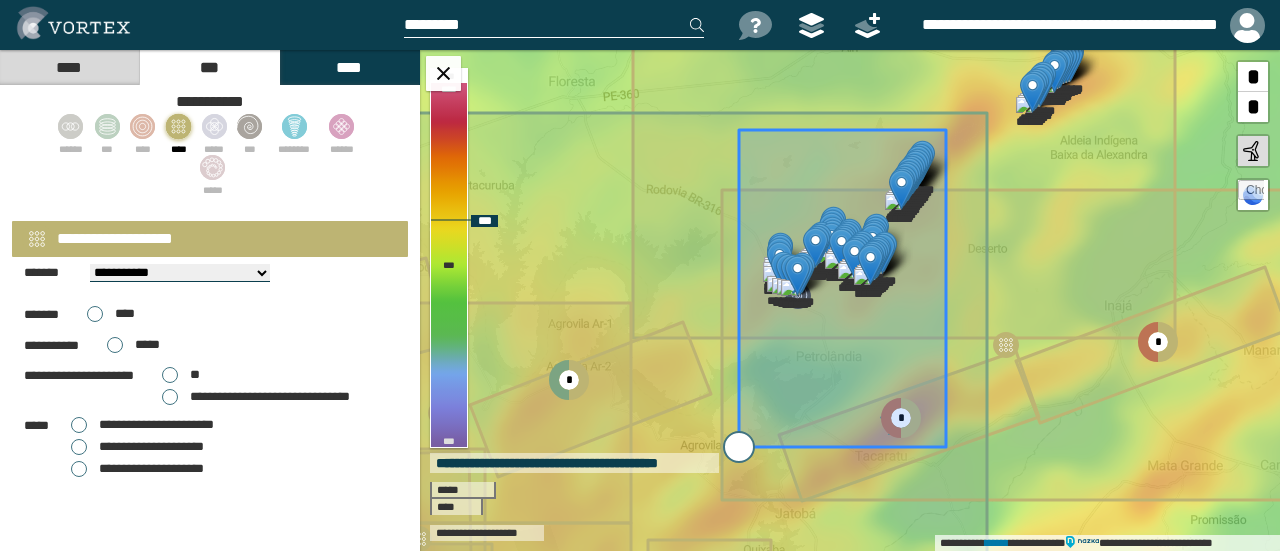 drag, startPoint x: 755, startPoint y: 468, endPoint x: 740, endPoint y: 442, distance: 30.016663 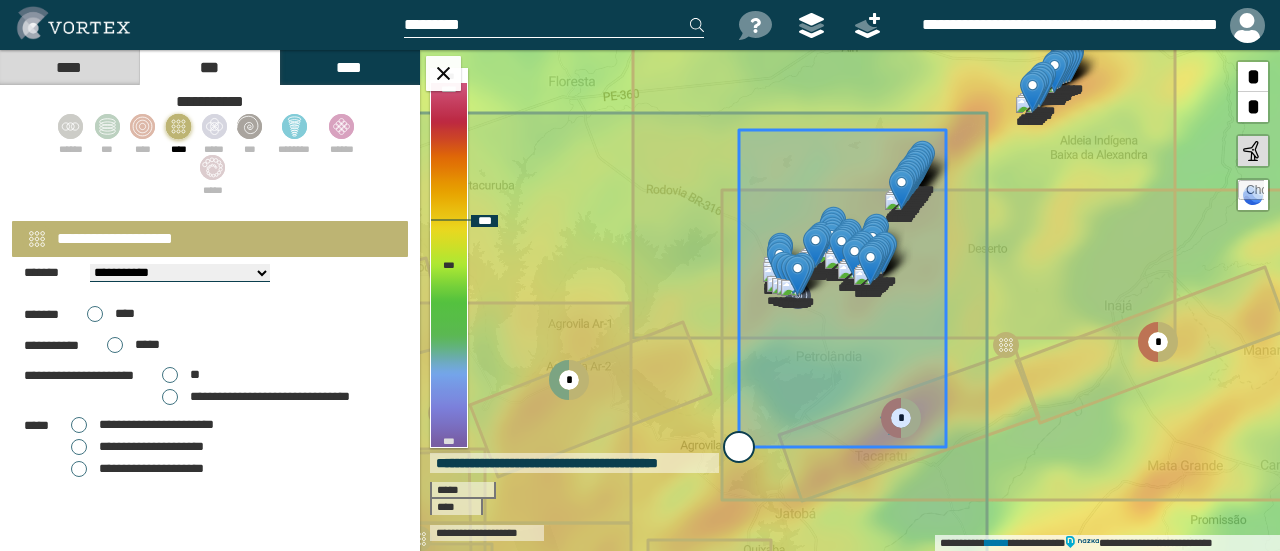 type on "**********" 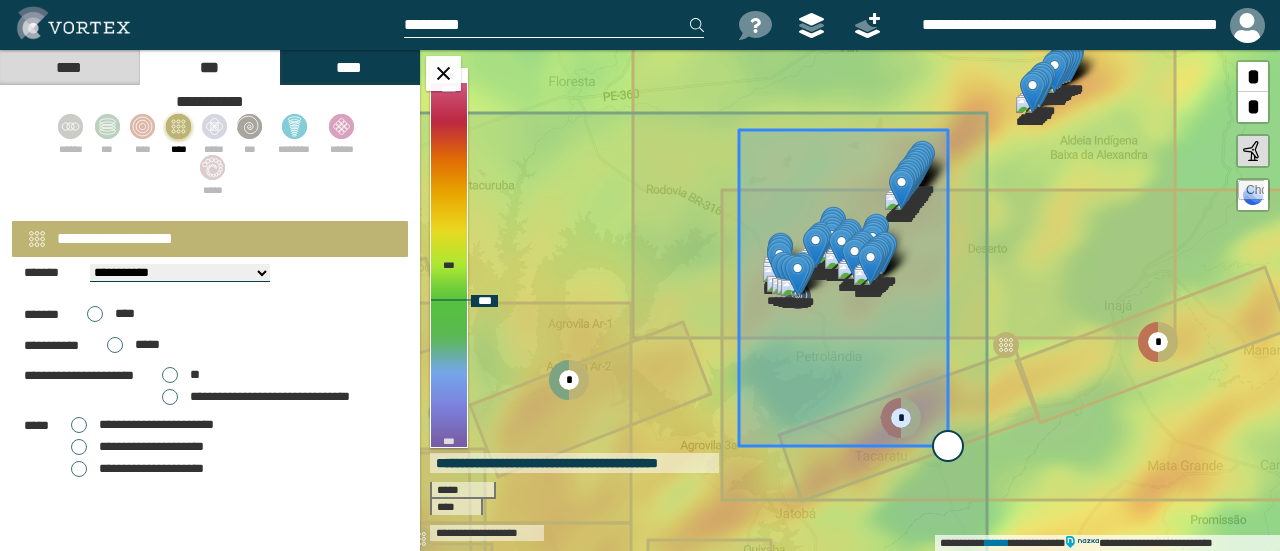 type on "**********" 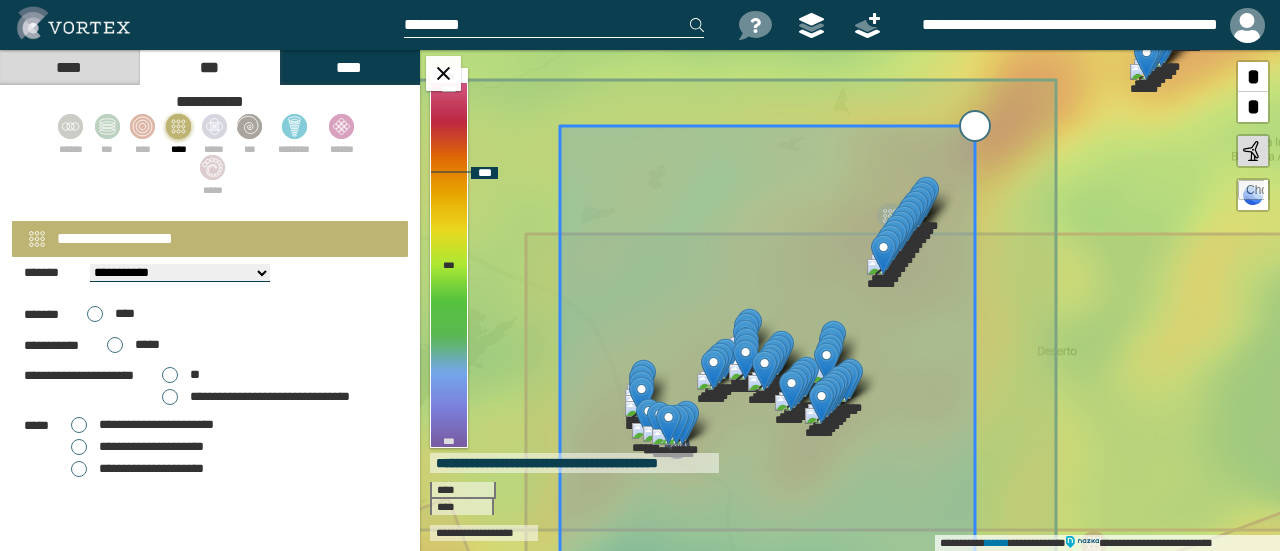 drag, startPoint x: 981, startPoint y: 111, endPoint x: 978, endPoint y: 123, distance: 12.369317 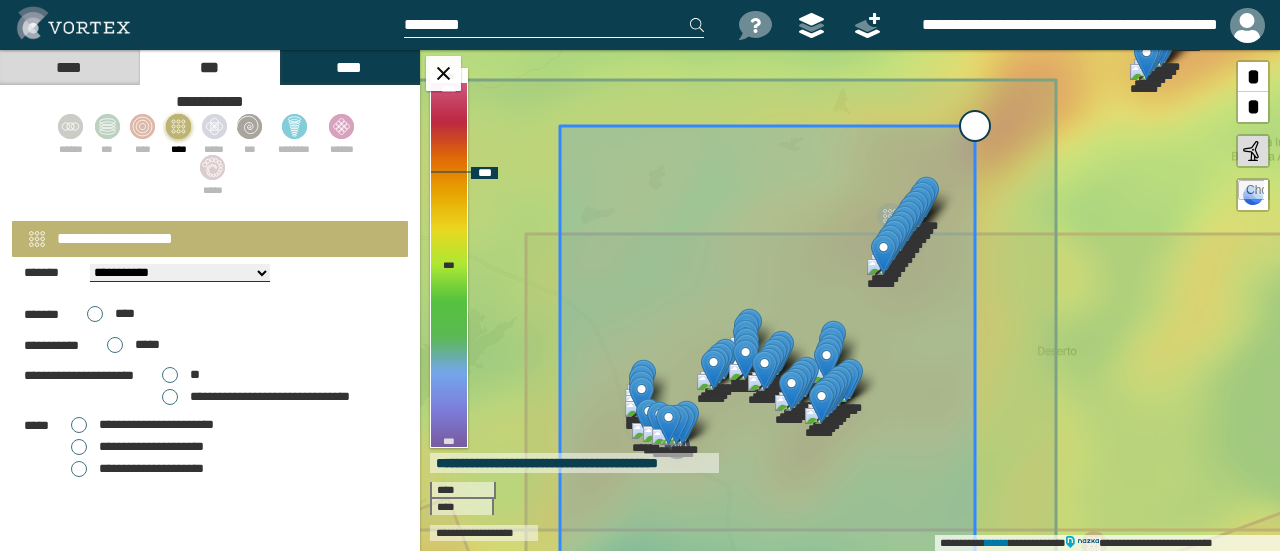 type on "**********" 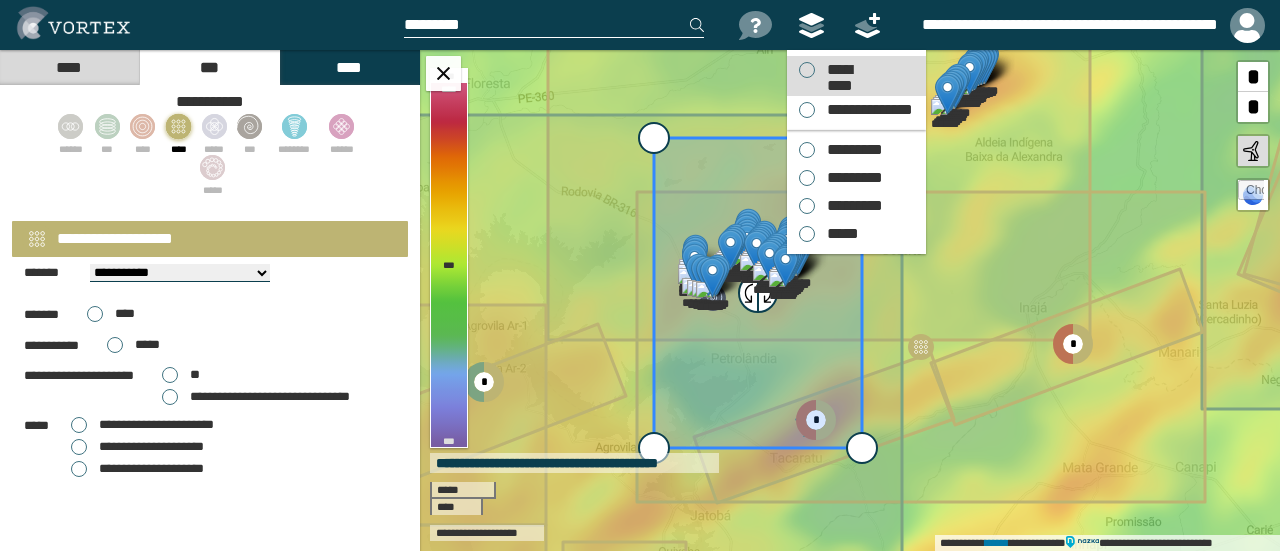 click on "*********" at bounding box center (839, 70) 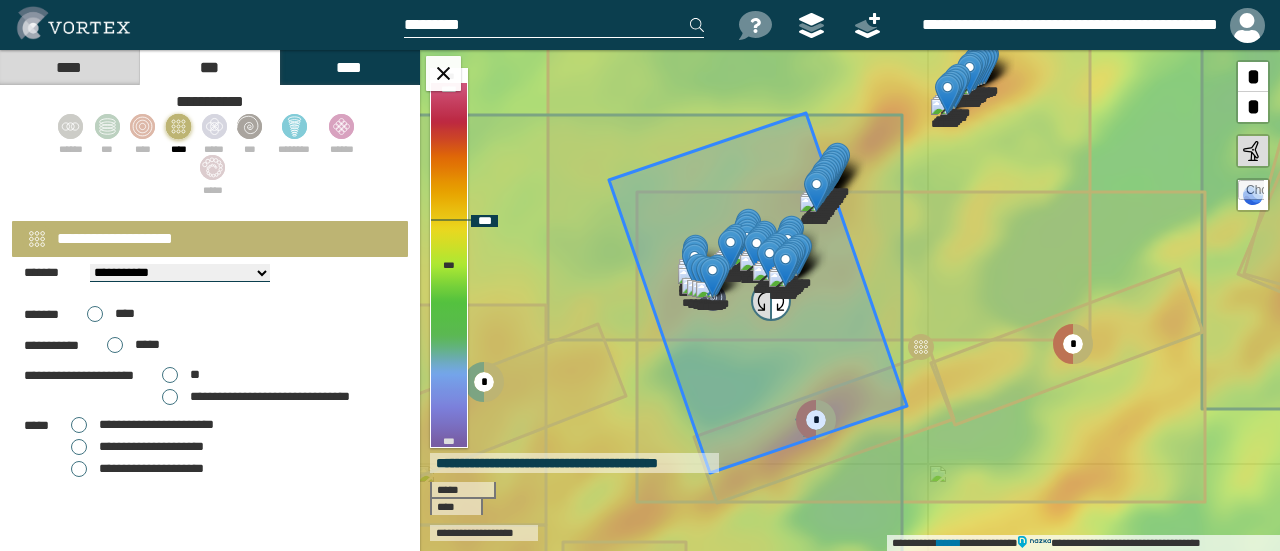 drag, startPoint x: 743, startPoint y: 297, endPoint x: 756, endPoint y: 305, distance: 15.264338 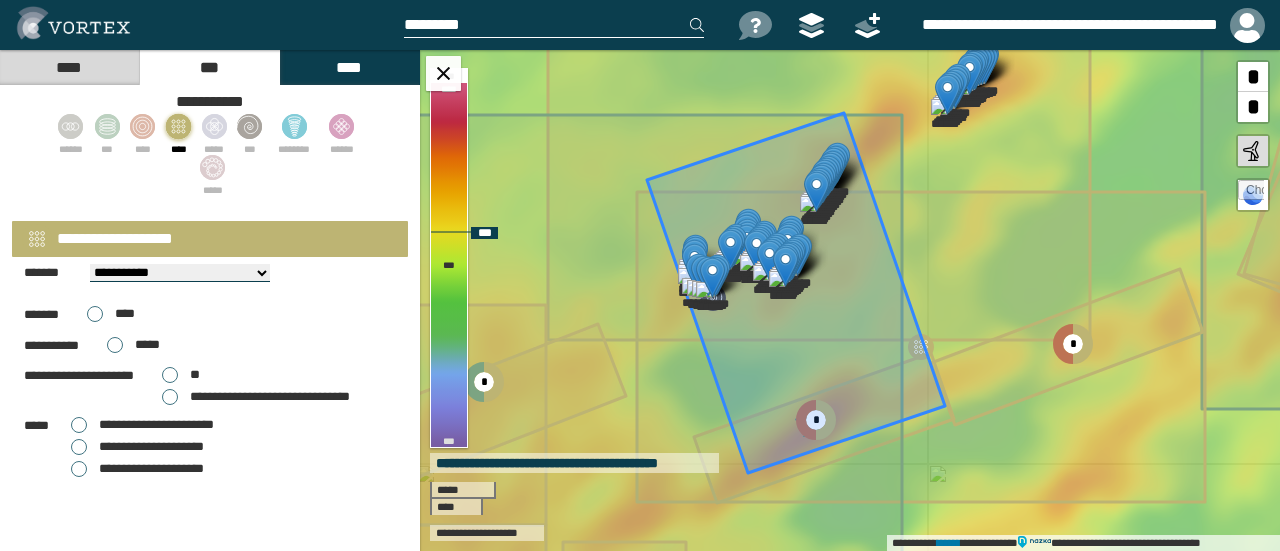 drag, startPoint x: 819, startPoint y: 282, endPoint x: 857, endPoint y: 282, distance: 38 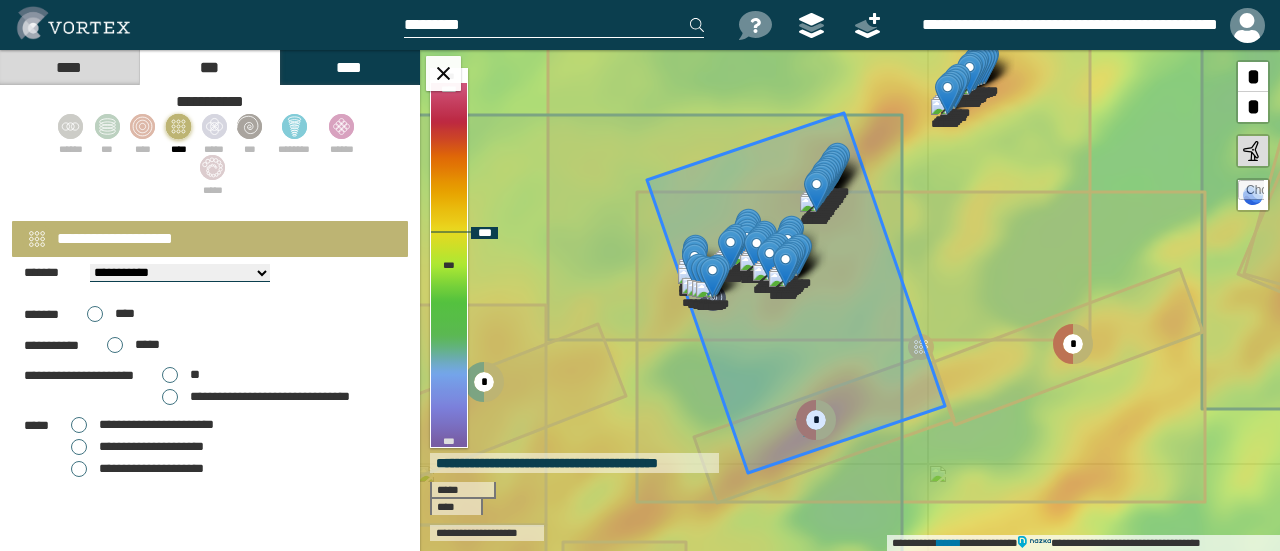 click 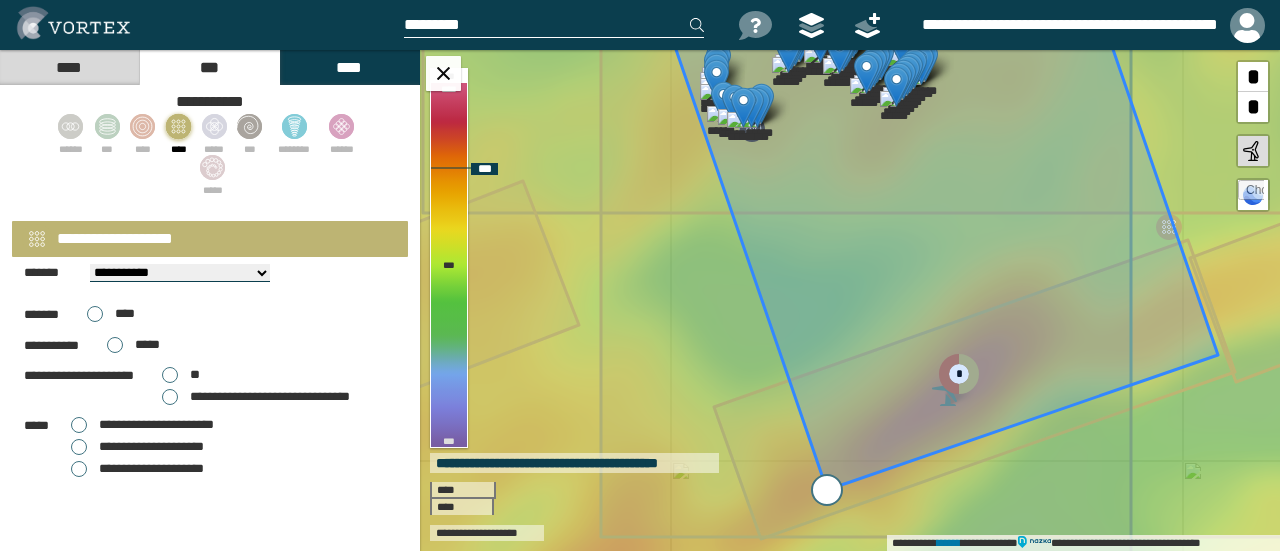 drag, startPoint x: 818, startPoint y: 479, endPoint x: 822, endPoint y: 489, distance: 10.770329 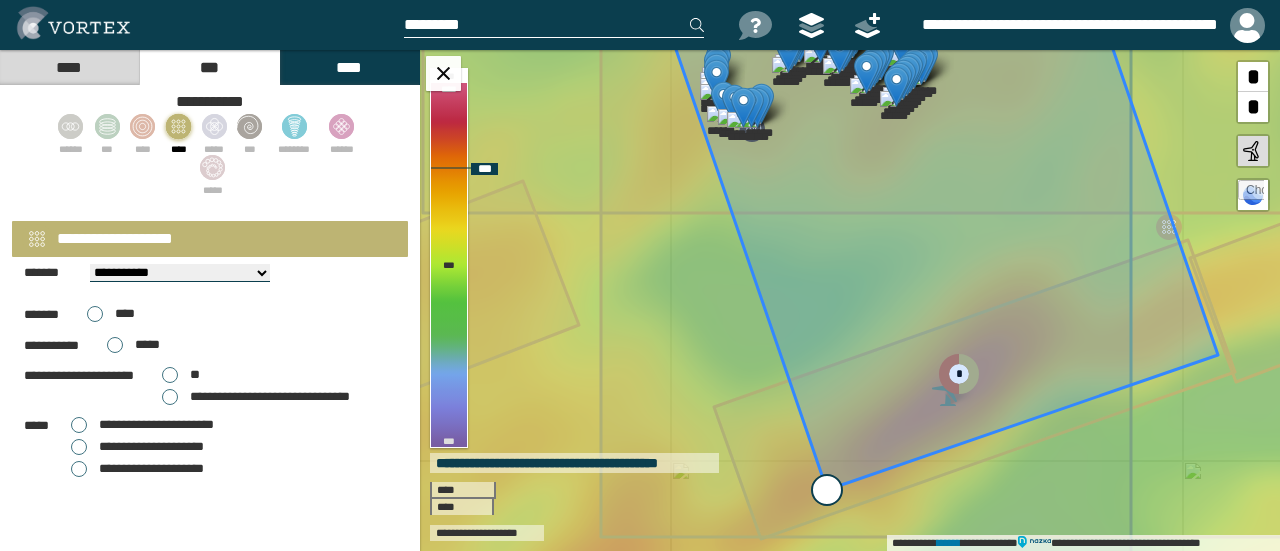 type on "**********" 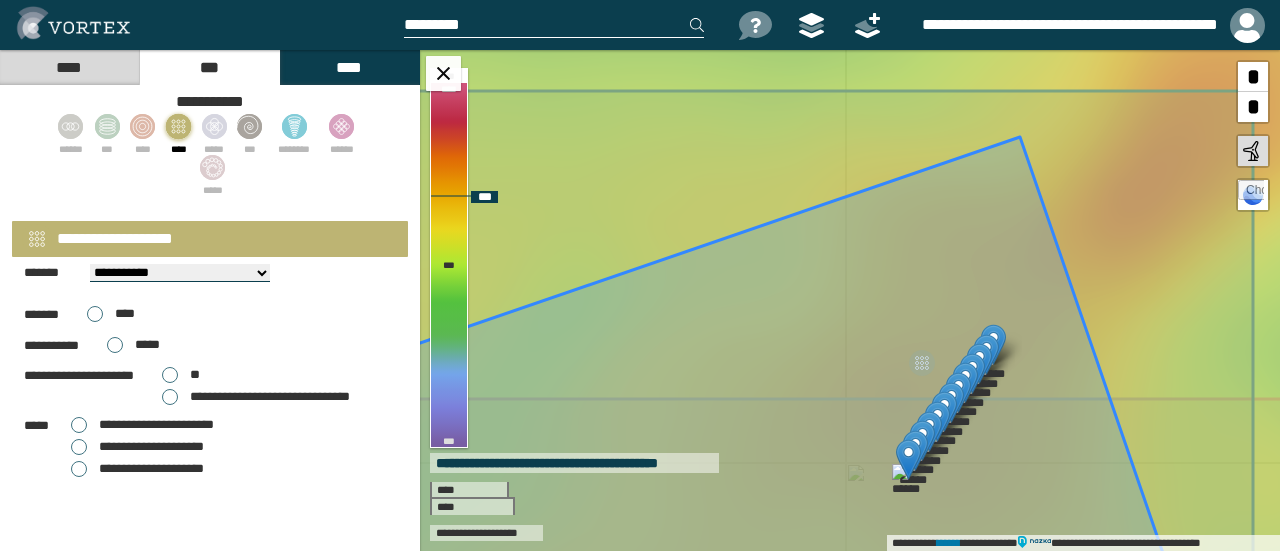 drag, startPoint x: 938, startPoint y: 273, endPoint x: 940, endPoint y: 327, distance: 54.037025 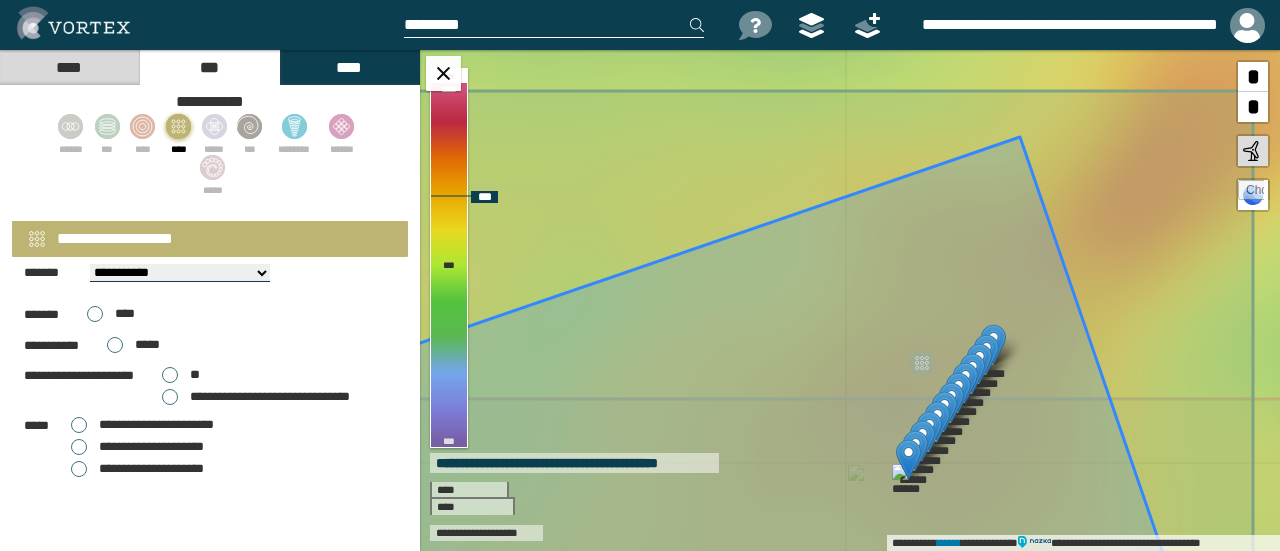 click 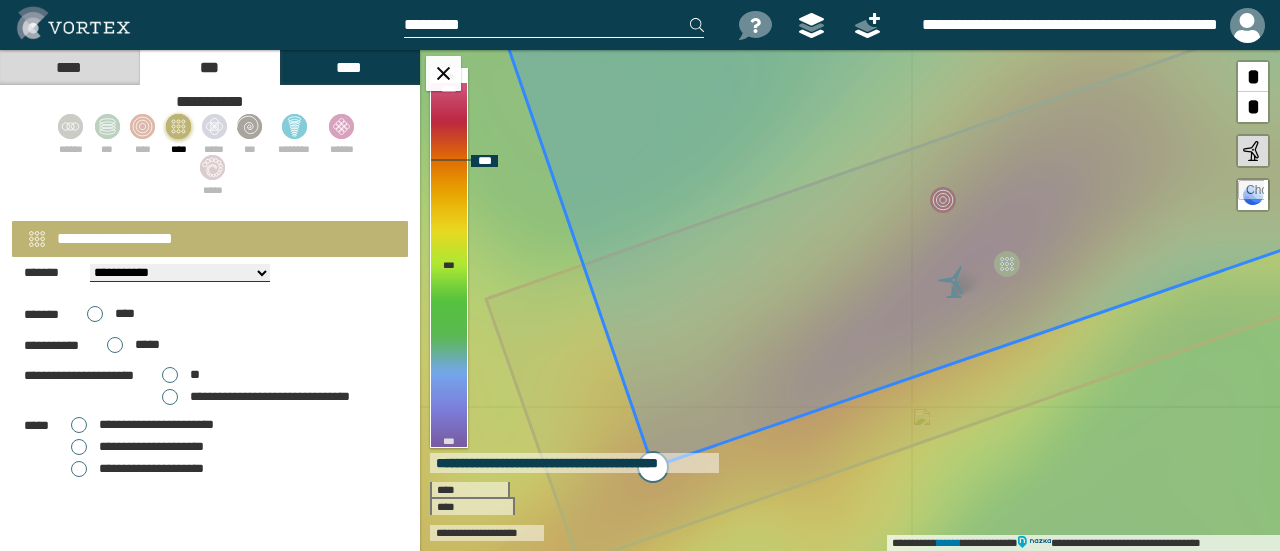 drag, startPoint x: 719, startPoint y: 533, endPoint x: 658, endPoint y: 481, distance: 80.1561 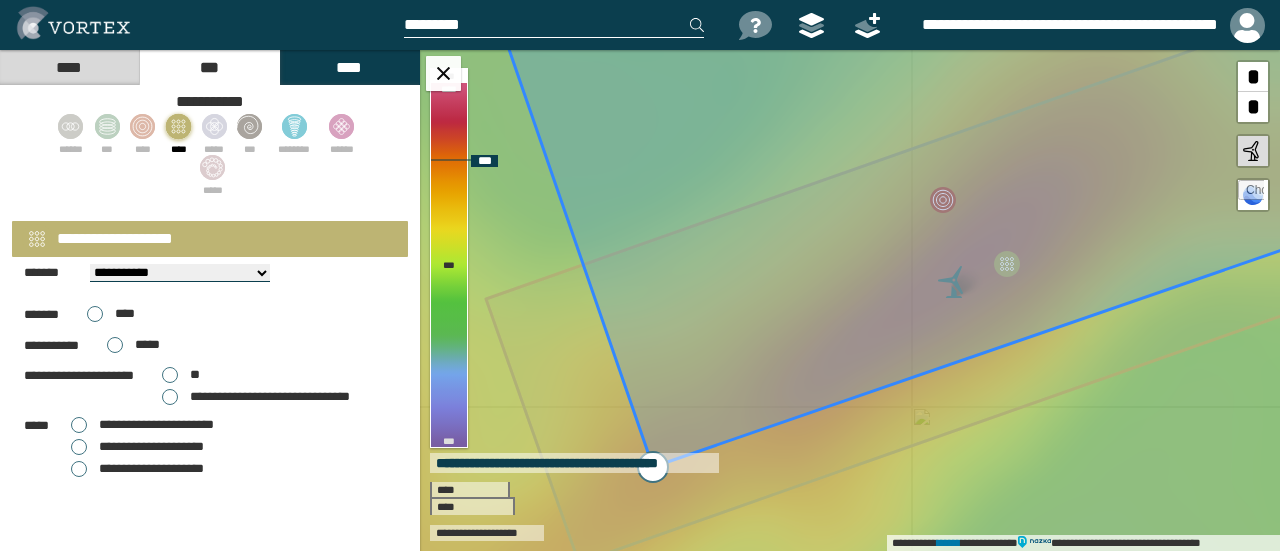 type on "**********" 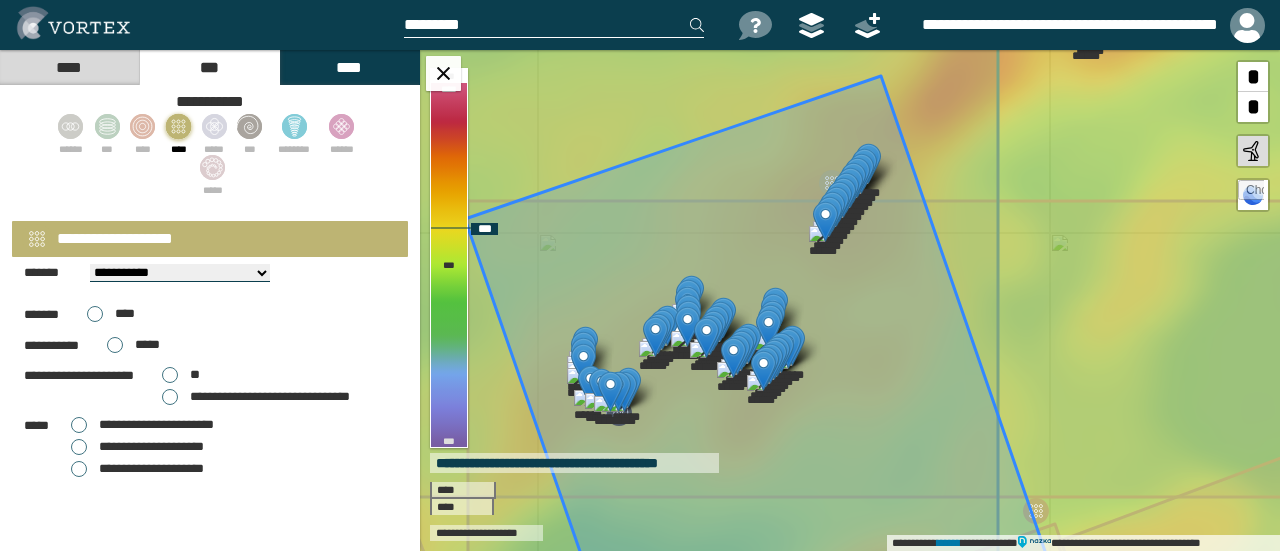drag, startPoint x: 840, startPoint y: 389, endPoint x: 836, endPoint y: 400, distance: 11.7046995 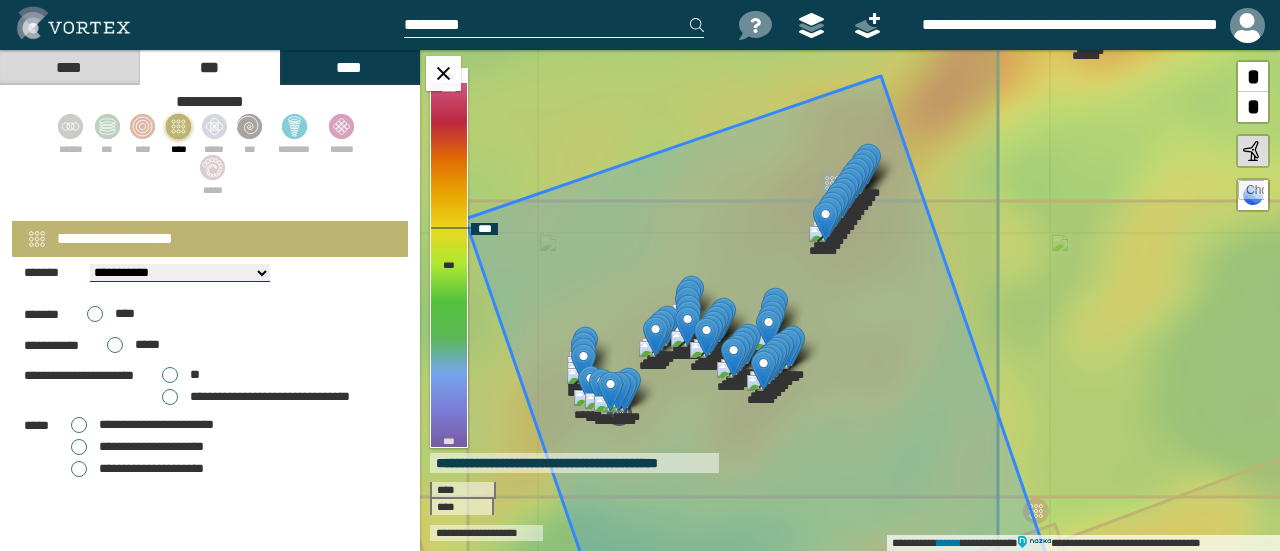 click 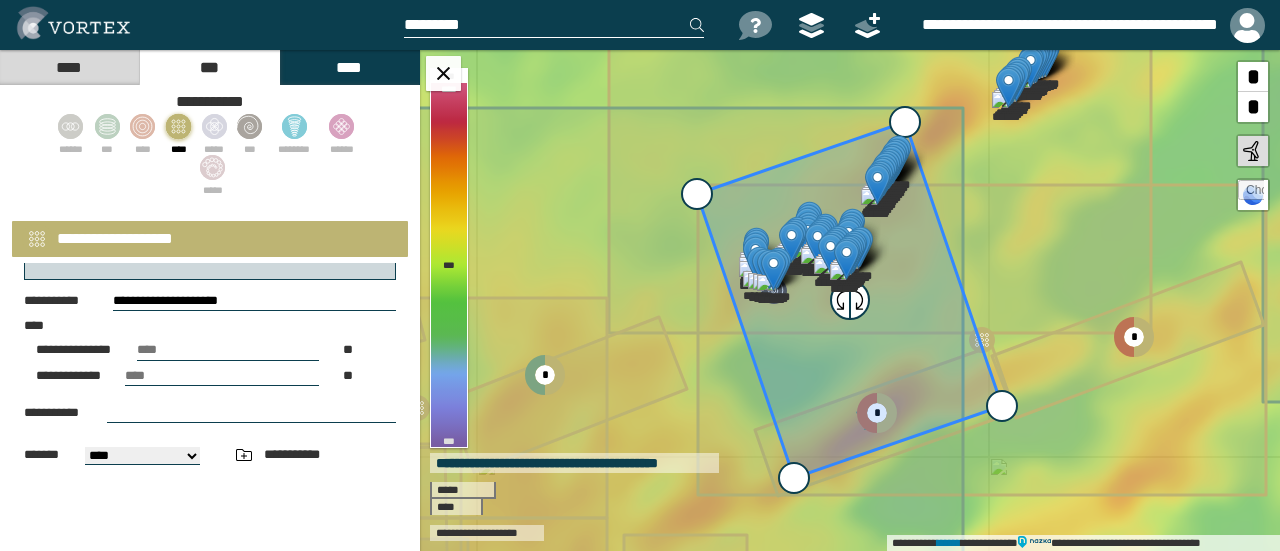 scroll, scrollTop: 200, scrollLeft: 0, axis: vertical 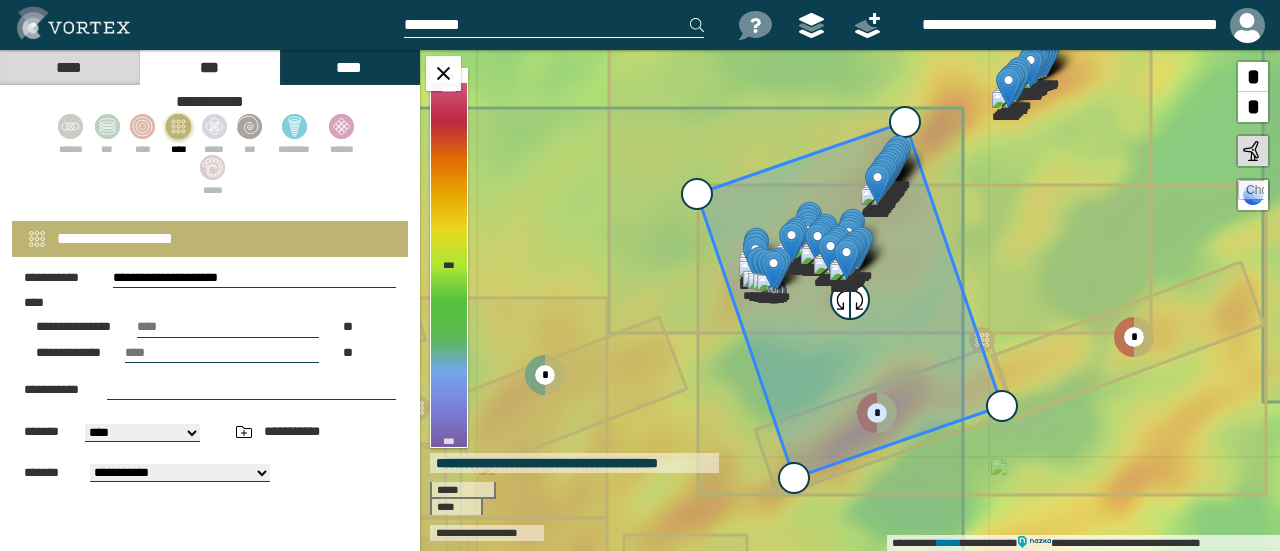 click at bounding box center [251, 390] 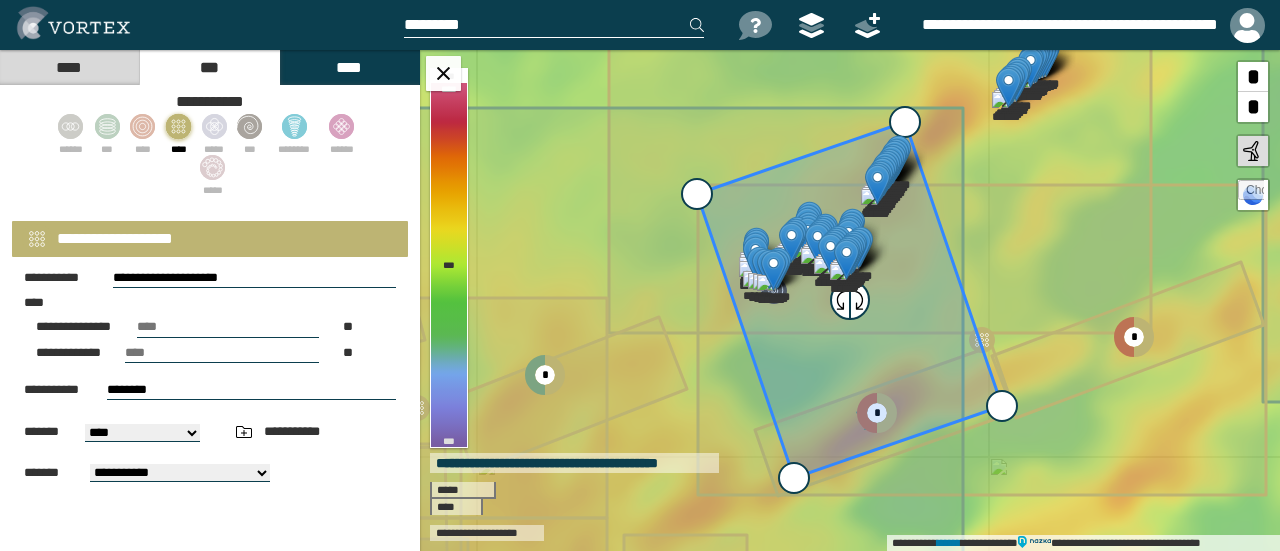 type on "********" 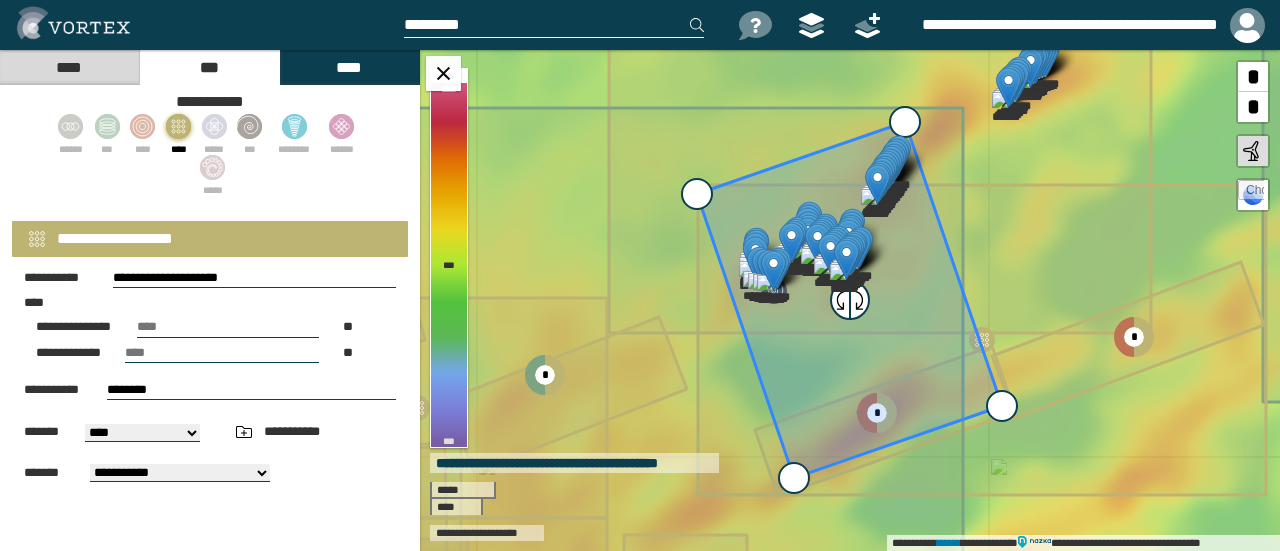 click on "**********" at bounding box center (210, 432) 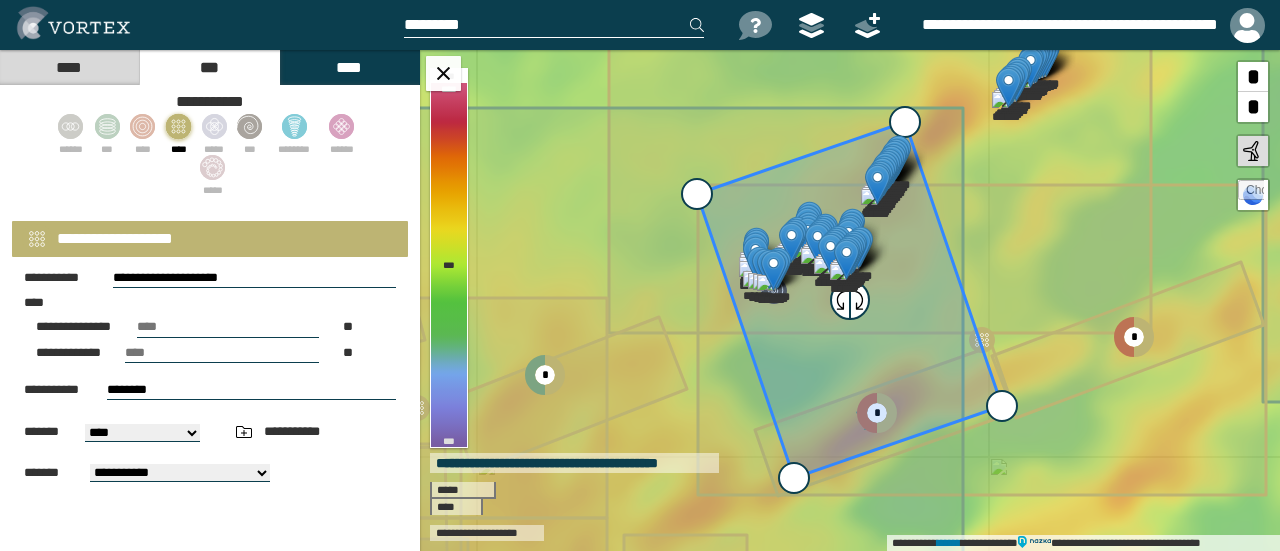 select on "****" 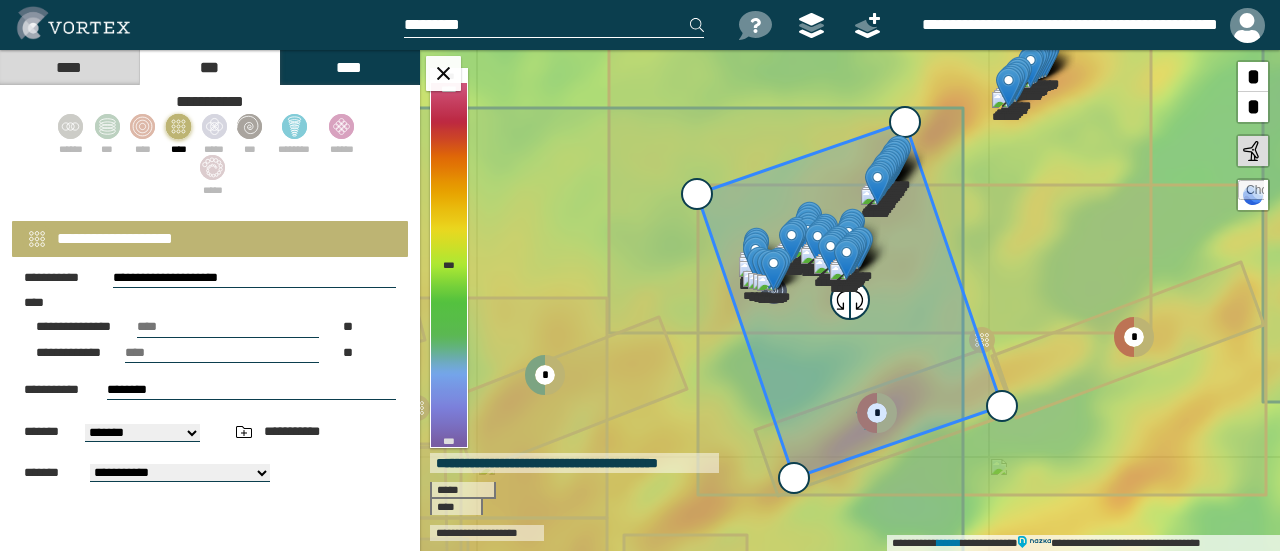 click on "**********" at bounding box center (142, 433) 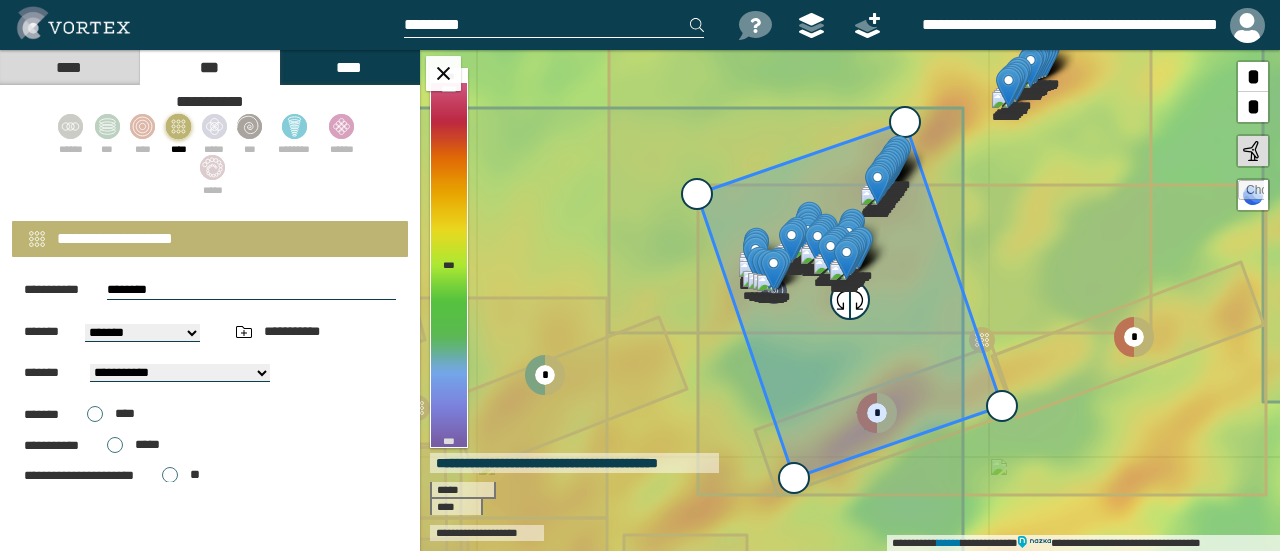 scroll, scrollTop: 400, scrollLeft: 0, axis: vertical 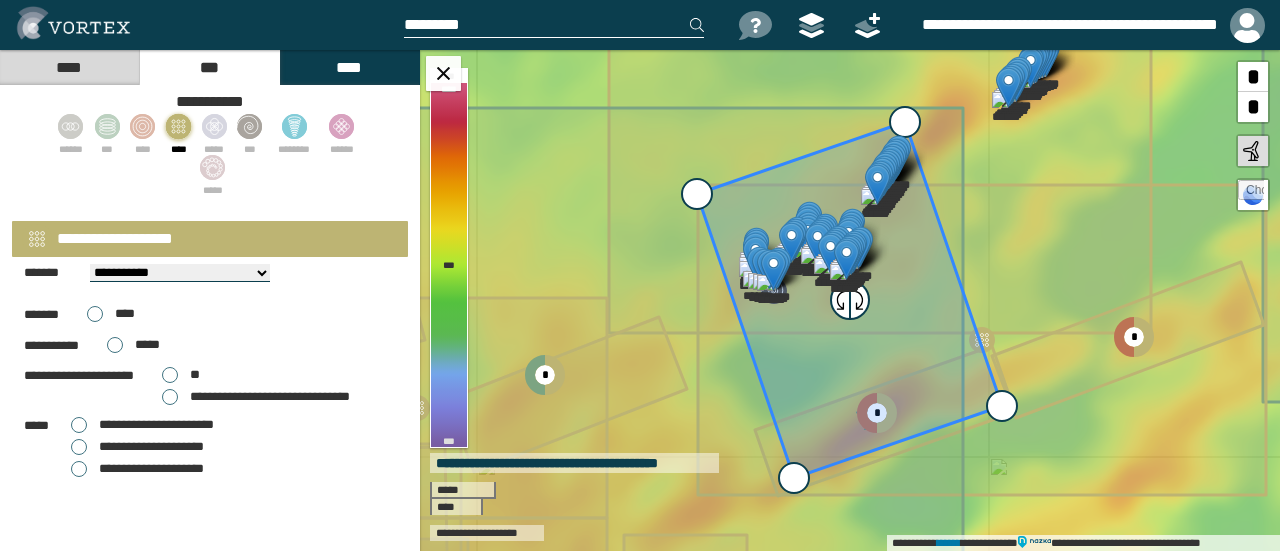 click on "**" at bounding box center [181, 375] 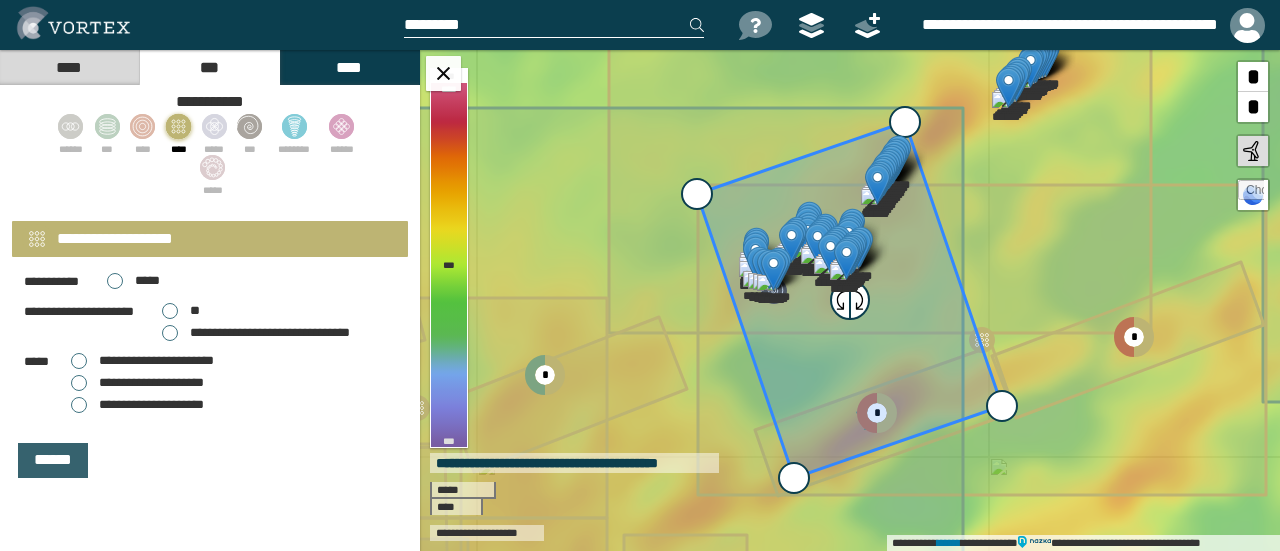 click on "******" at bounding box center (53, 460) 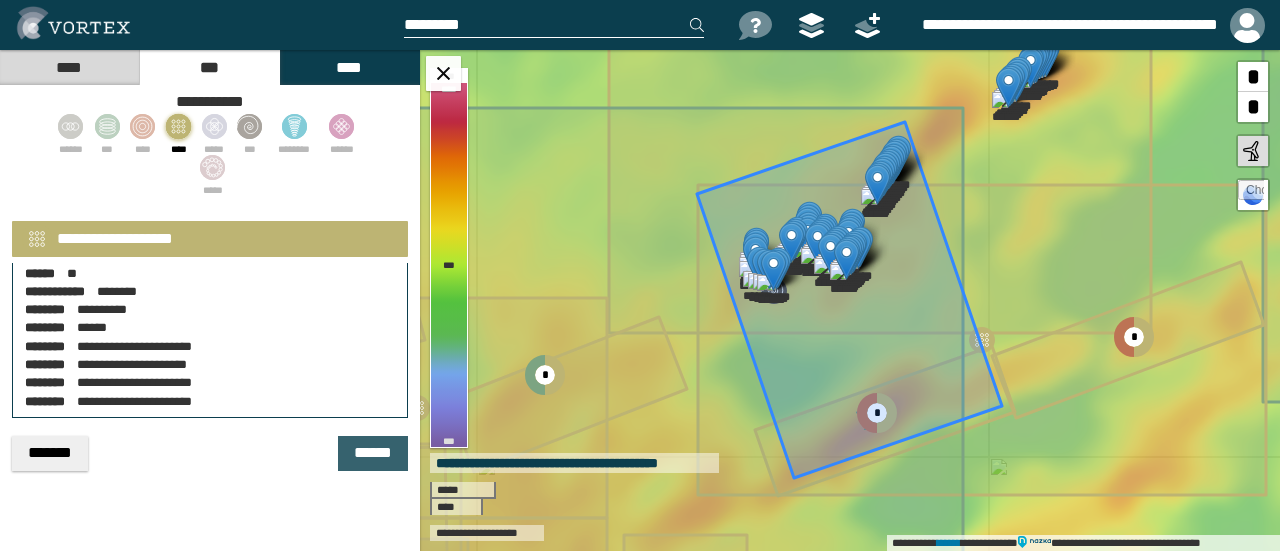 click on "******" at bounding box center [373, 453] 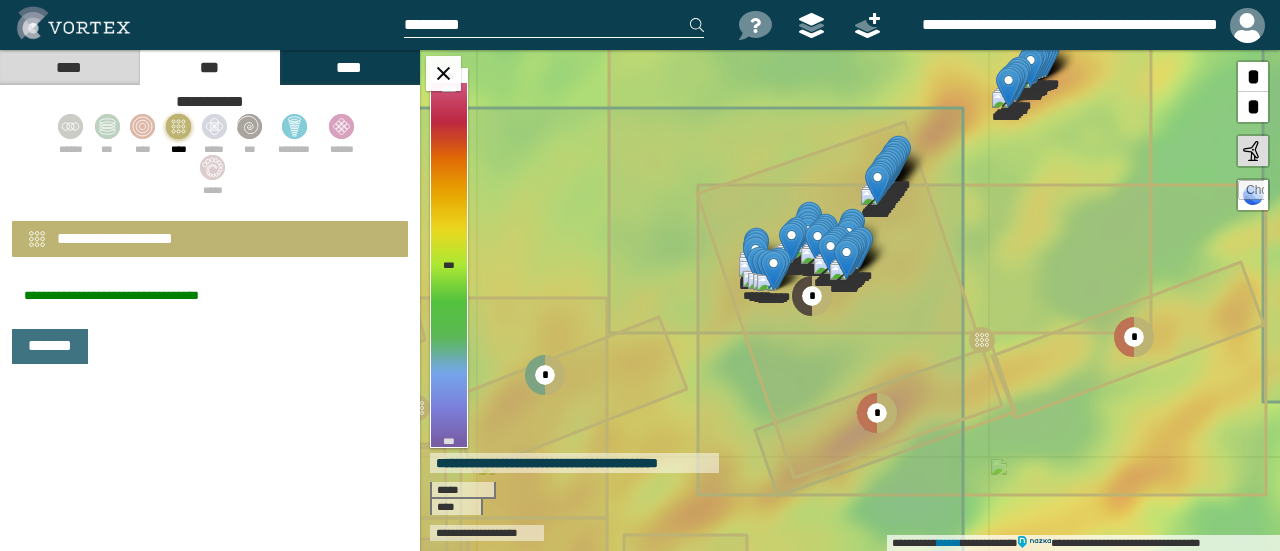 scroll, scrollTop: 0, scrollLeft: 0, axis: both 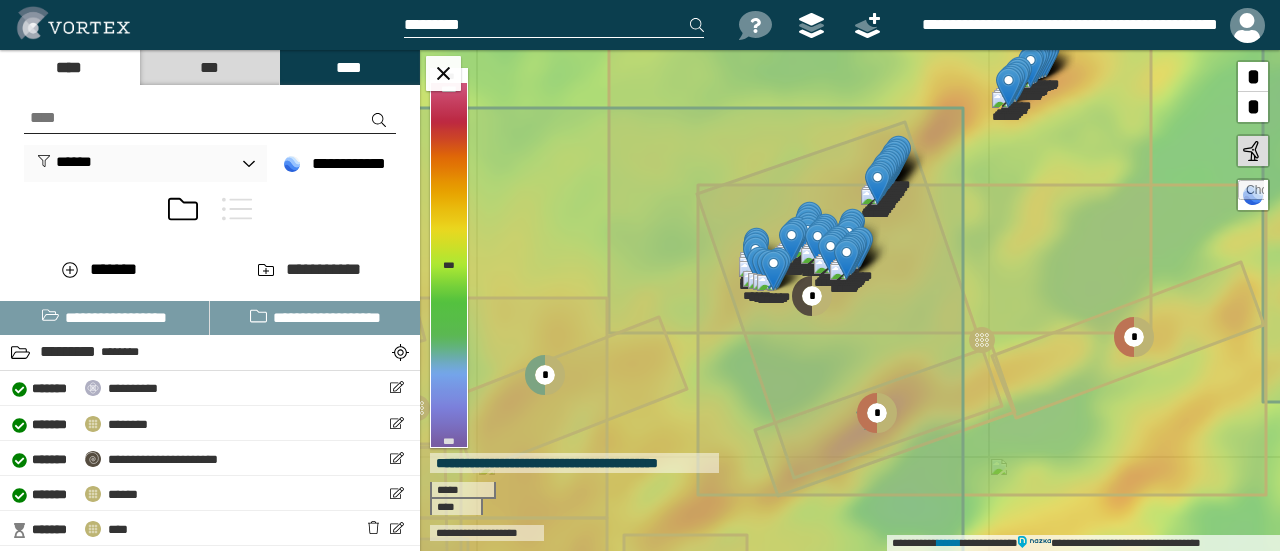 click on "****" at bounding box center (69, 67) 